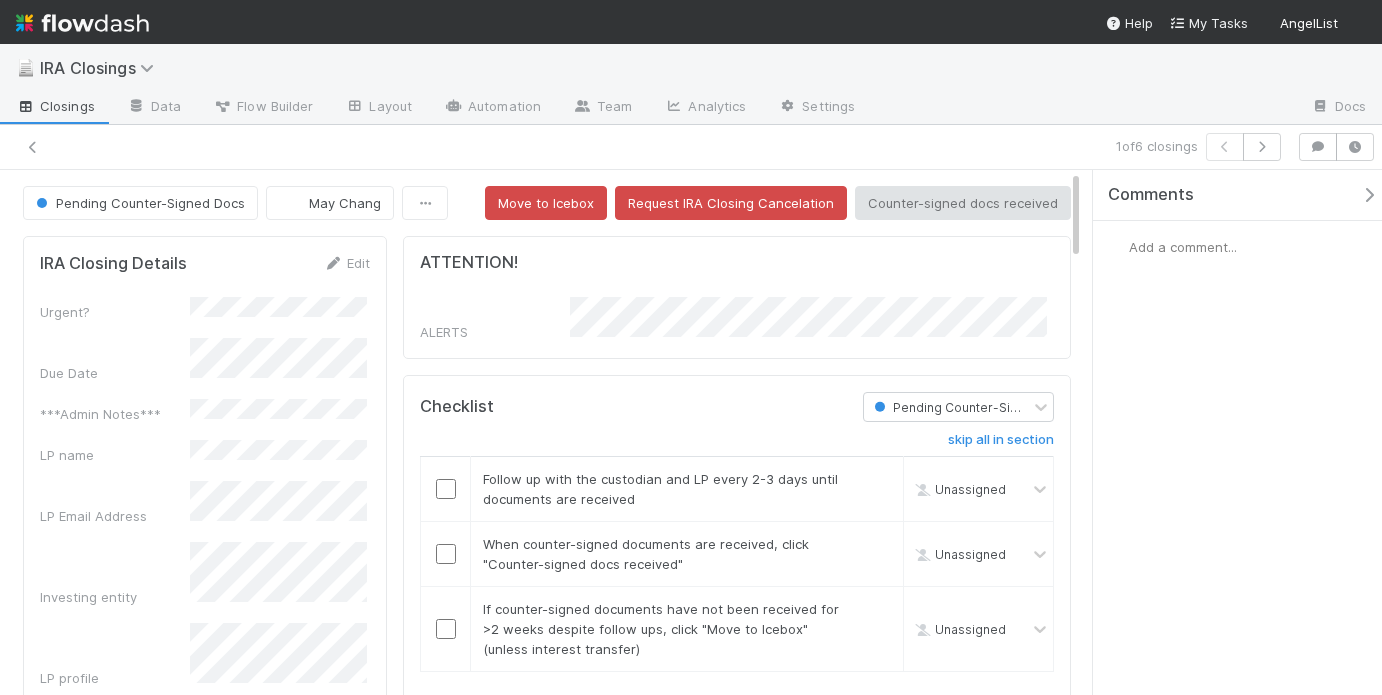 scroll, scrollTop: 0, scrollLeft: 0, axis: both 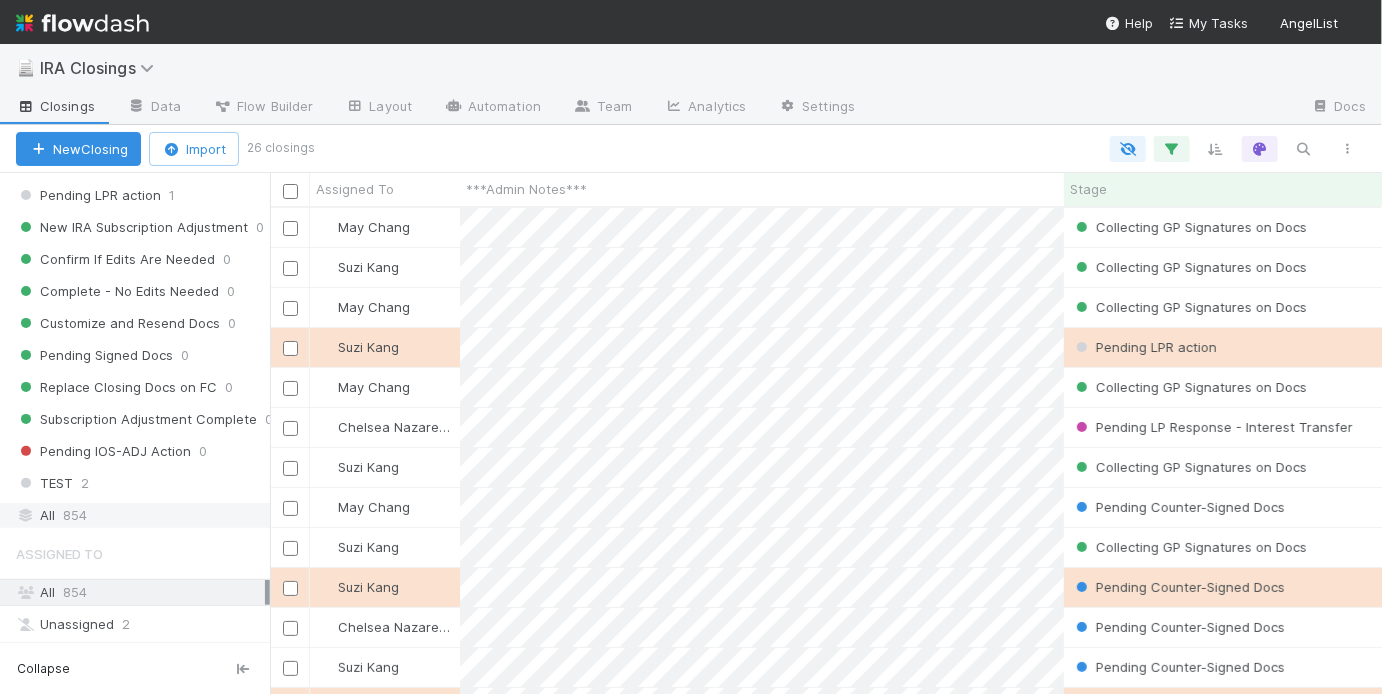 click on "All 854" at bounding box center (140, 515) 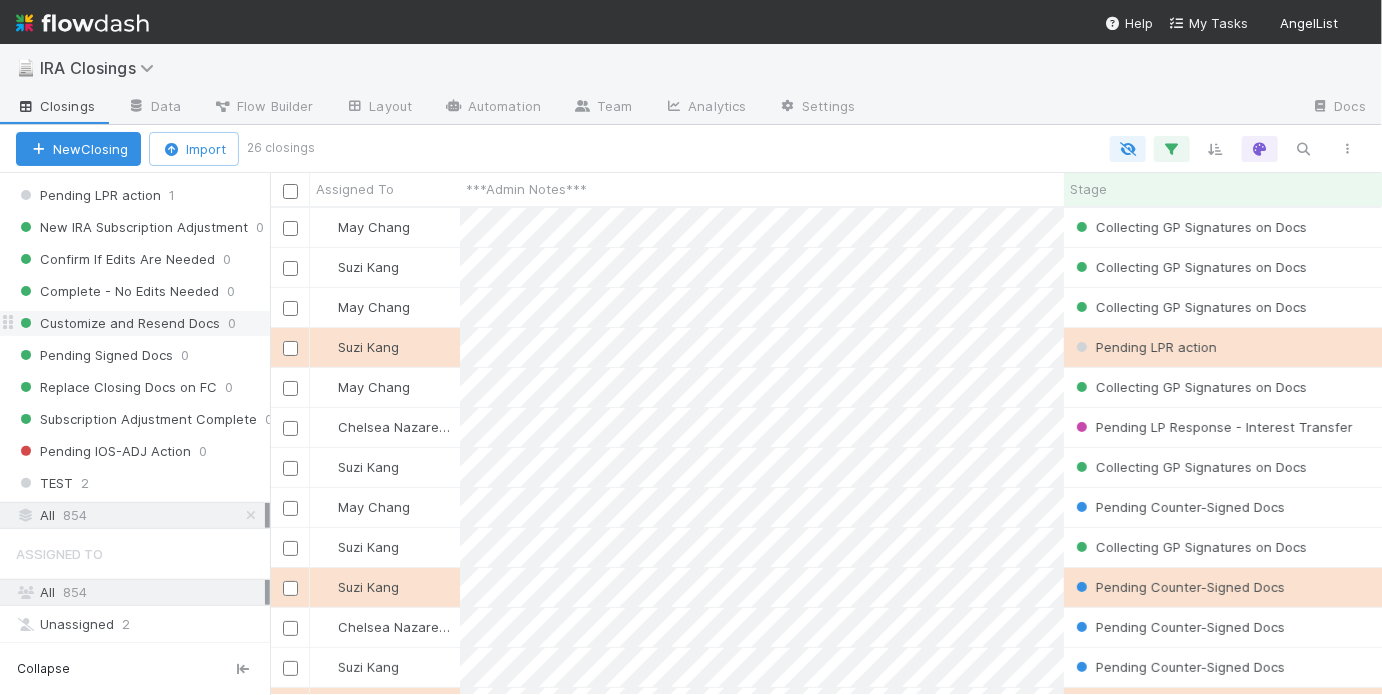 scroll, scrollTop: 13, scrollLeft: 12, axis: both 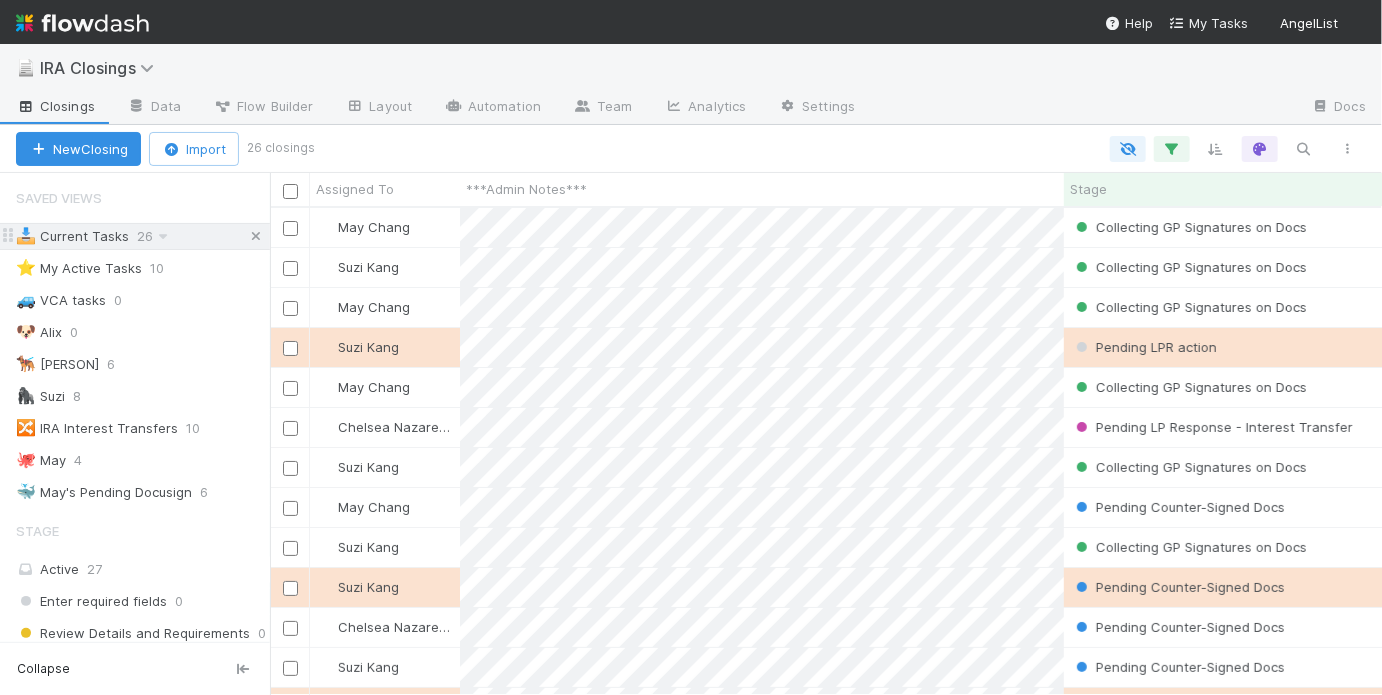click at bounding box center (256, 236) 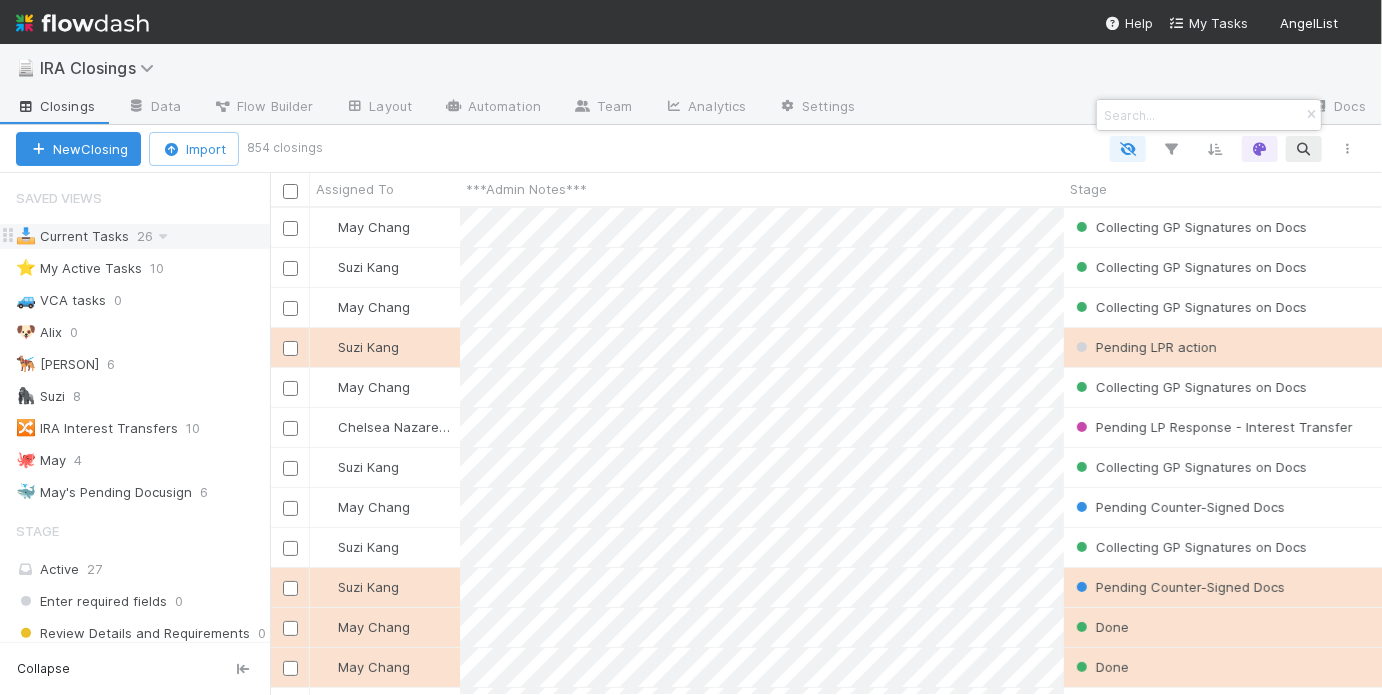 scroll, scrollTop: 13, scrollLeft: 12, axis: both 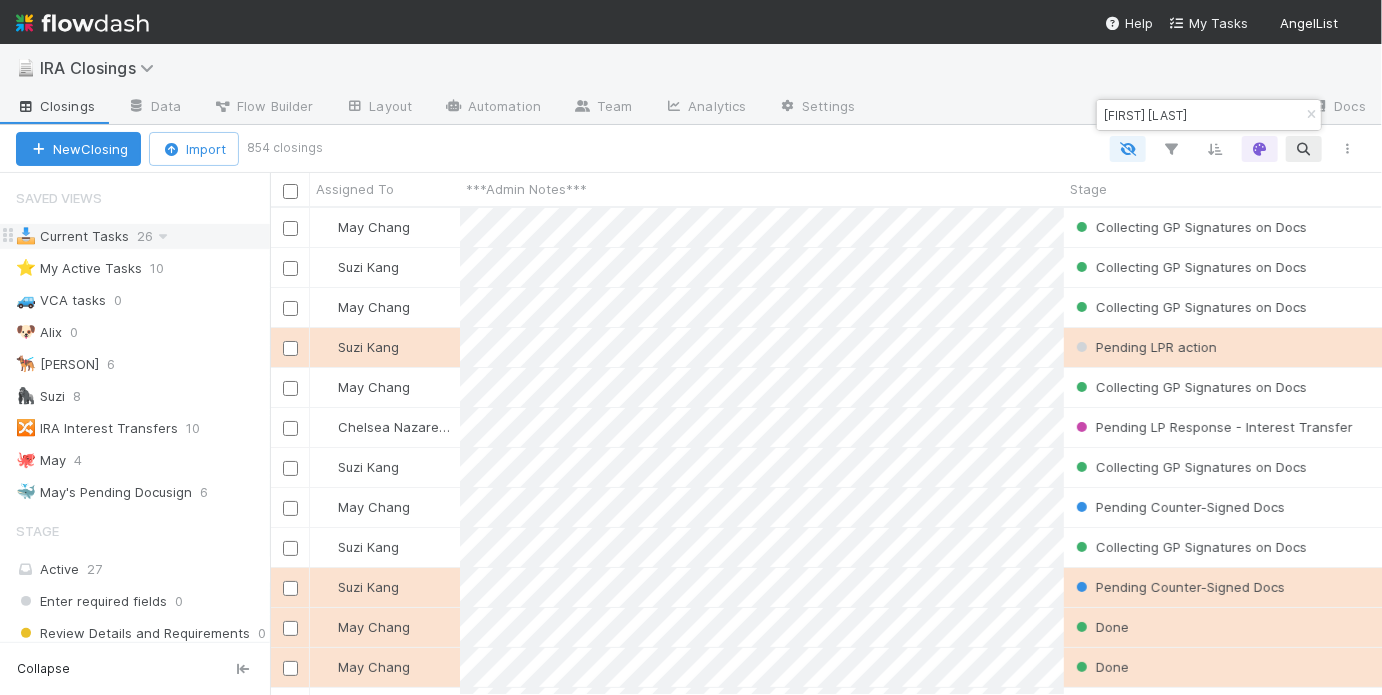 type on "phil chen" 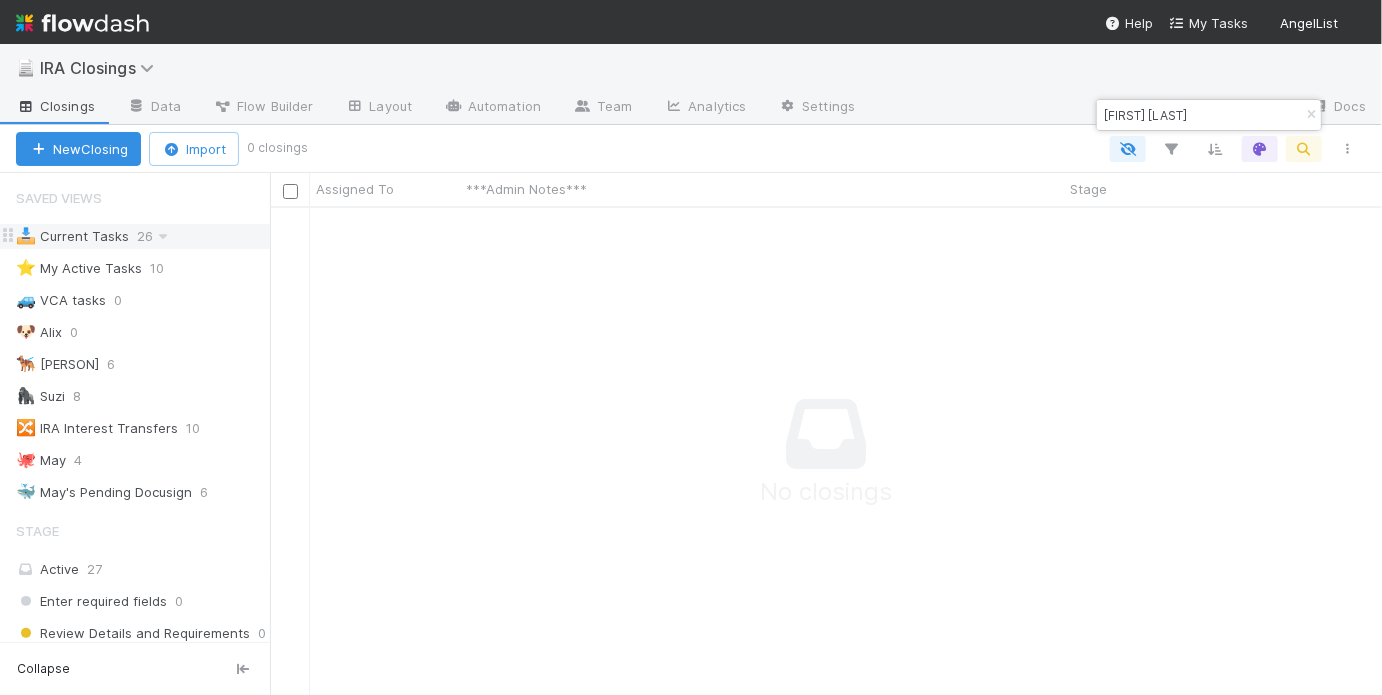 scroll, scrollTop: 13, scrollLeft: 12, axis: both 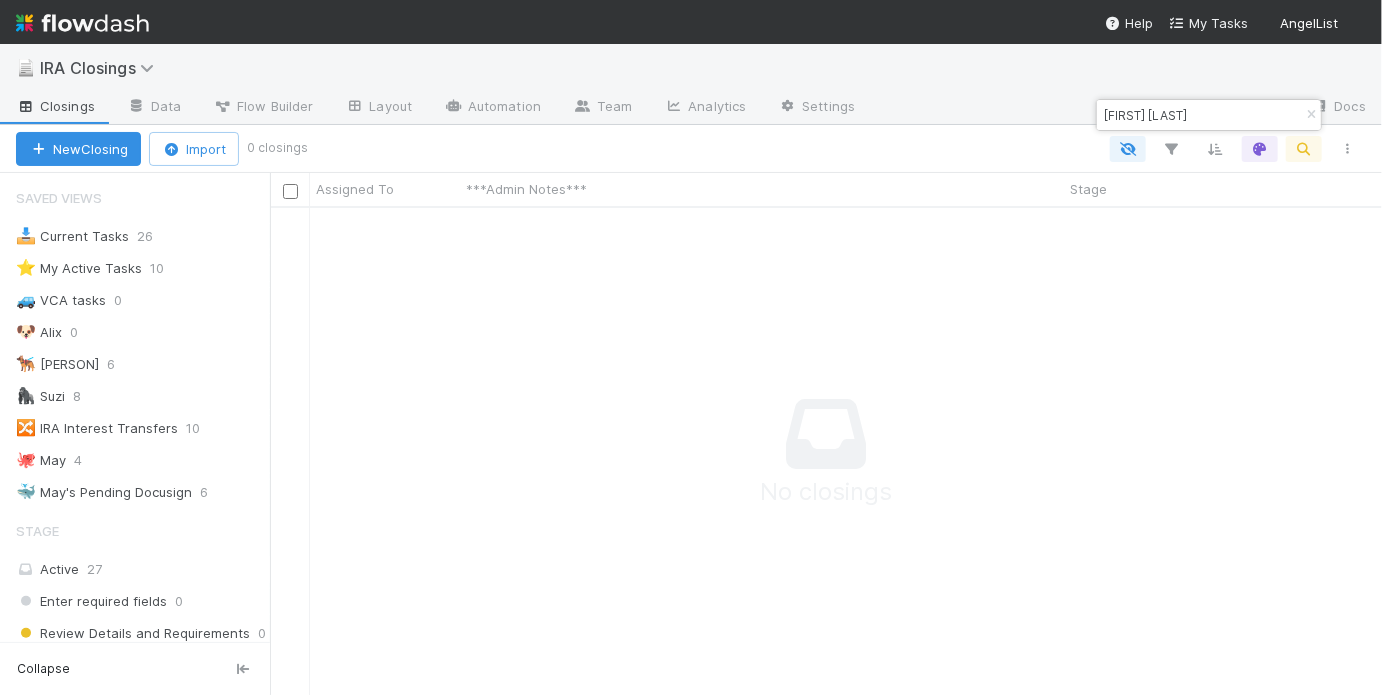 type 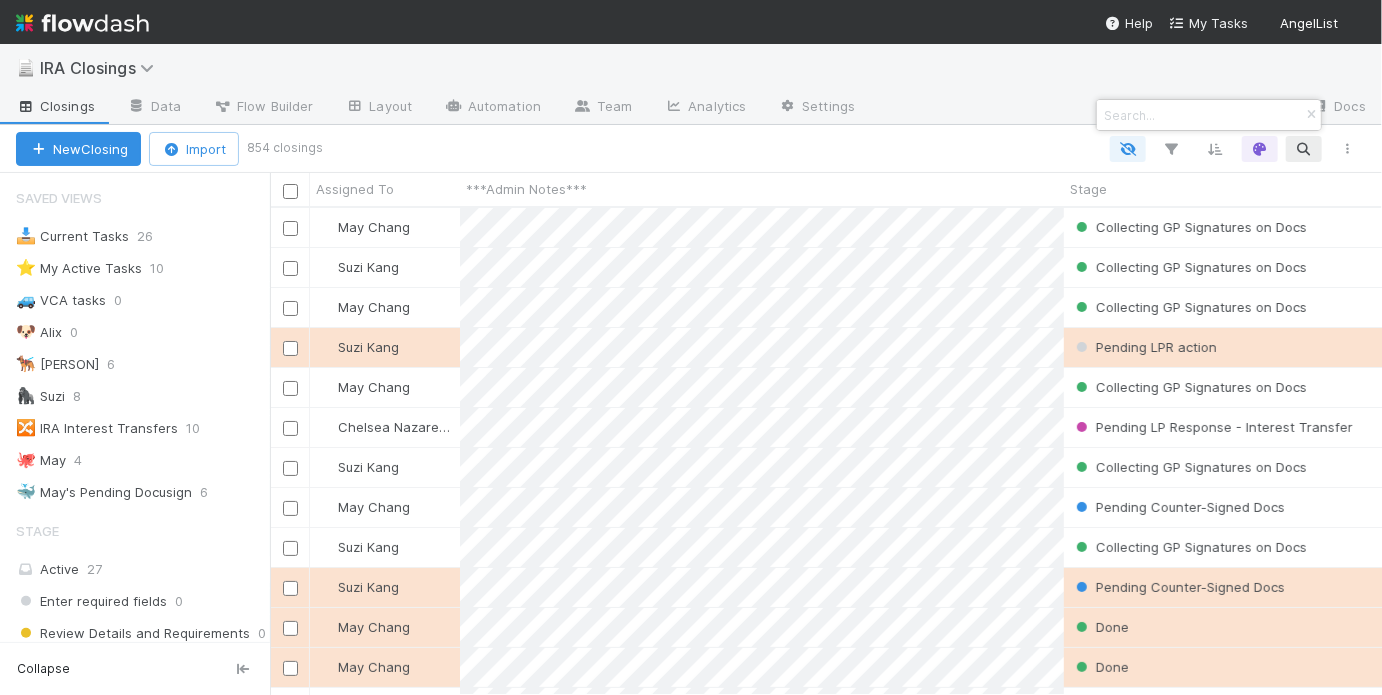 scroll, scrollTop: 474, scrollLeft: 1100, axis: both 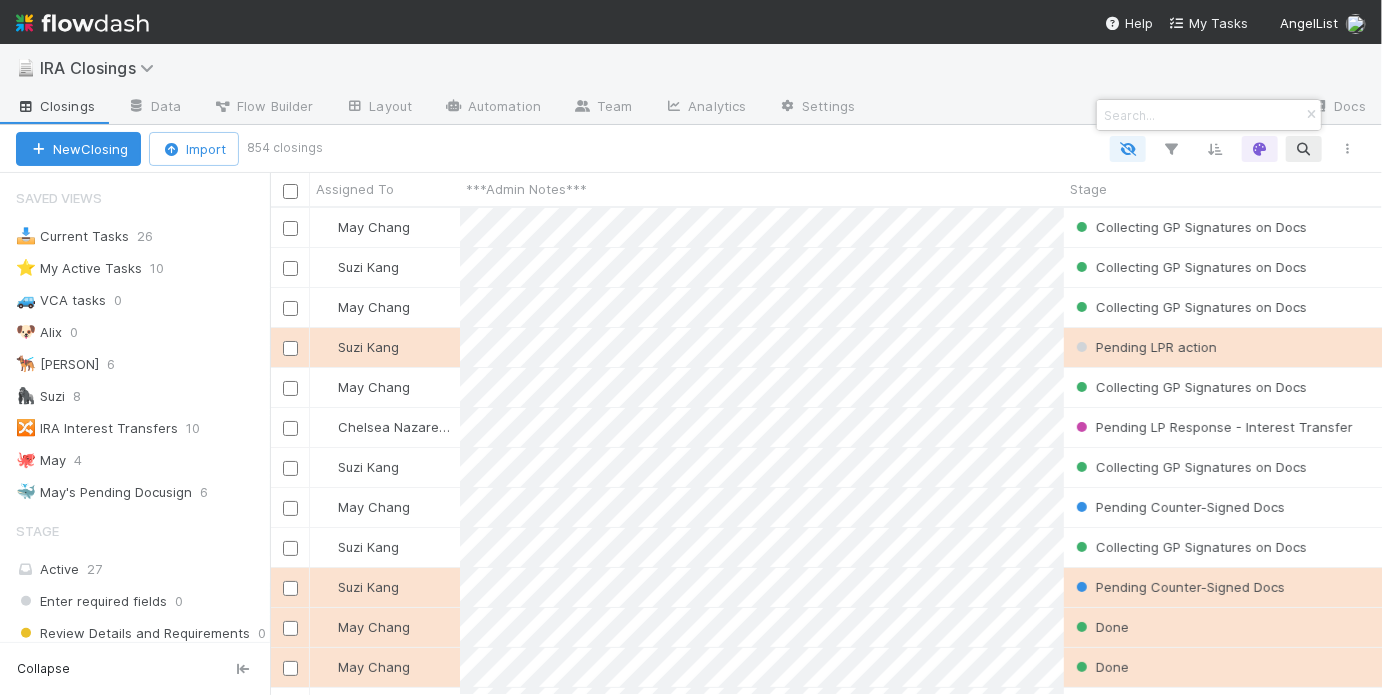 drag, startPoint x: 262, startPoint y: 249, endPoint x: 265, endPoint y: 286, distance: 37.12142 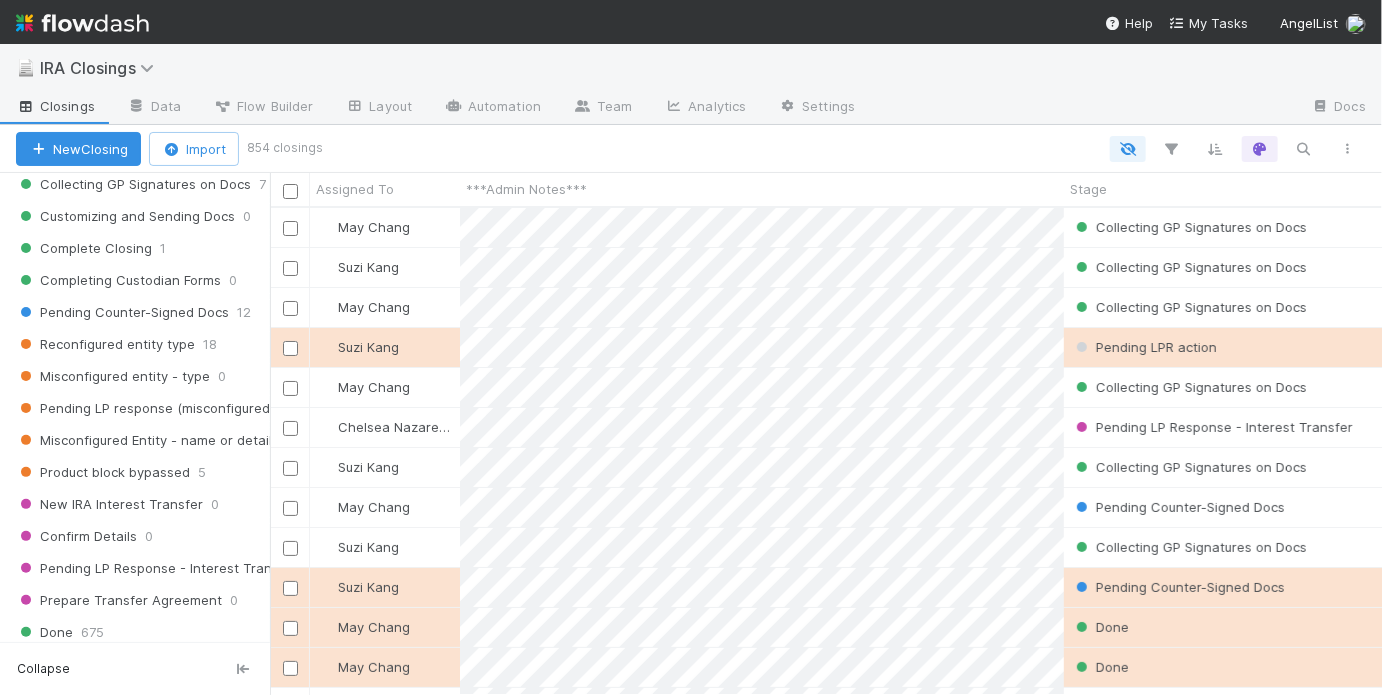 scroll, scrollTop: 550, scrollLeft: 0, axis: vertical 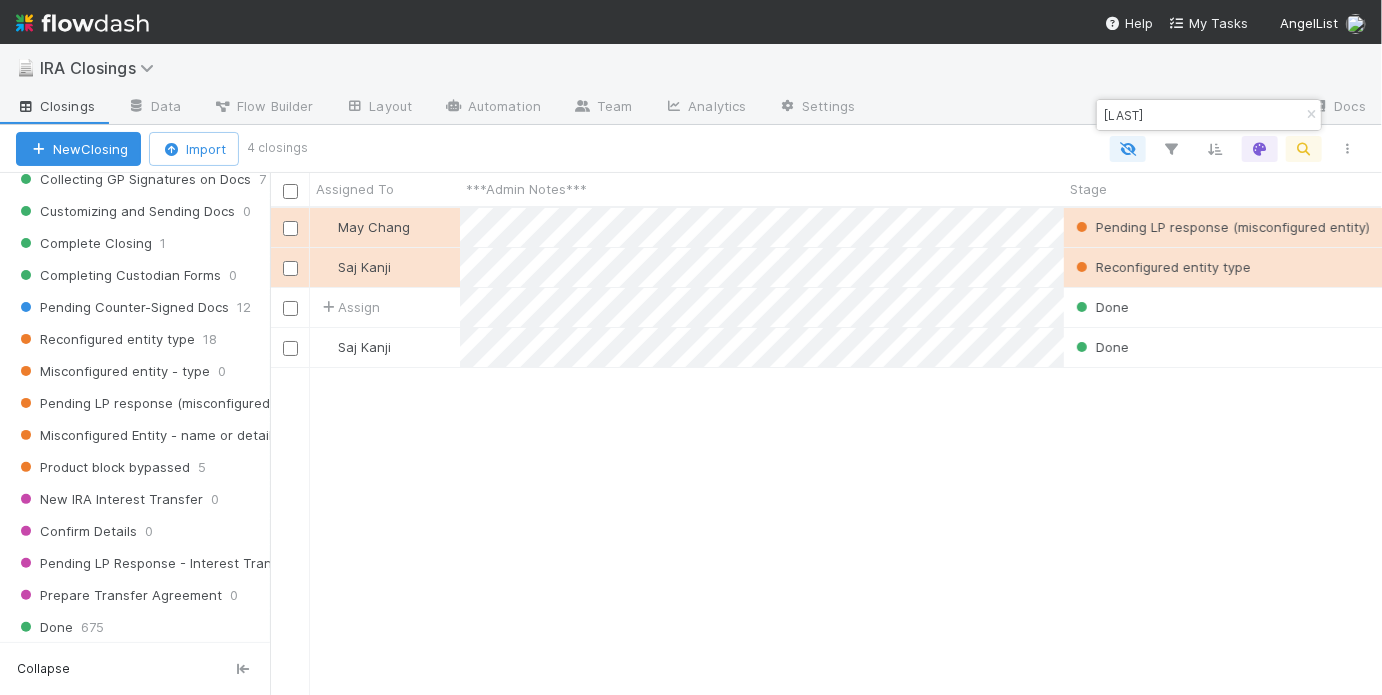type on "chen" 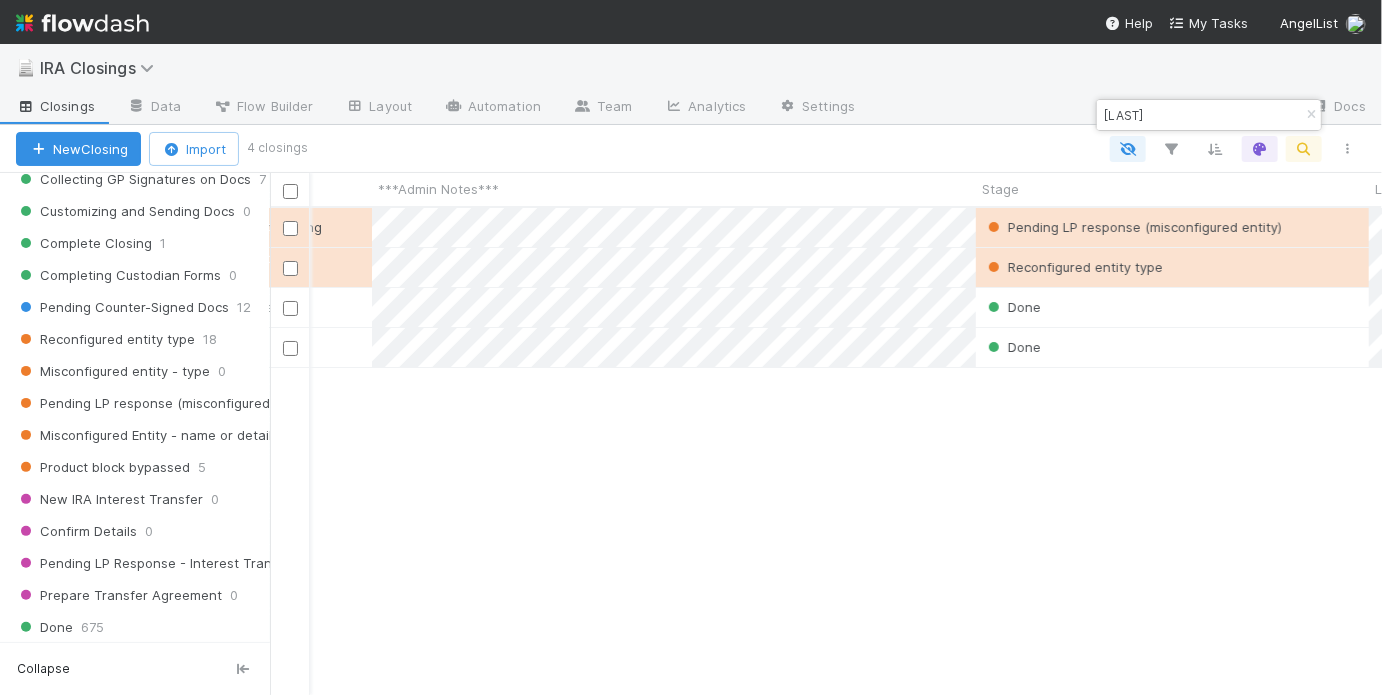 scroll, scrollTop: 0, scrollLeft: 198, axis: horizontal 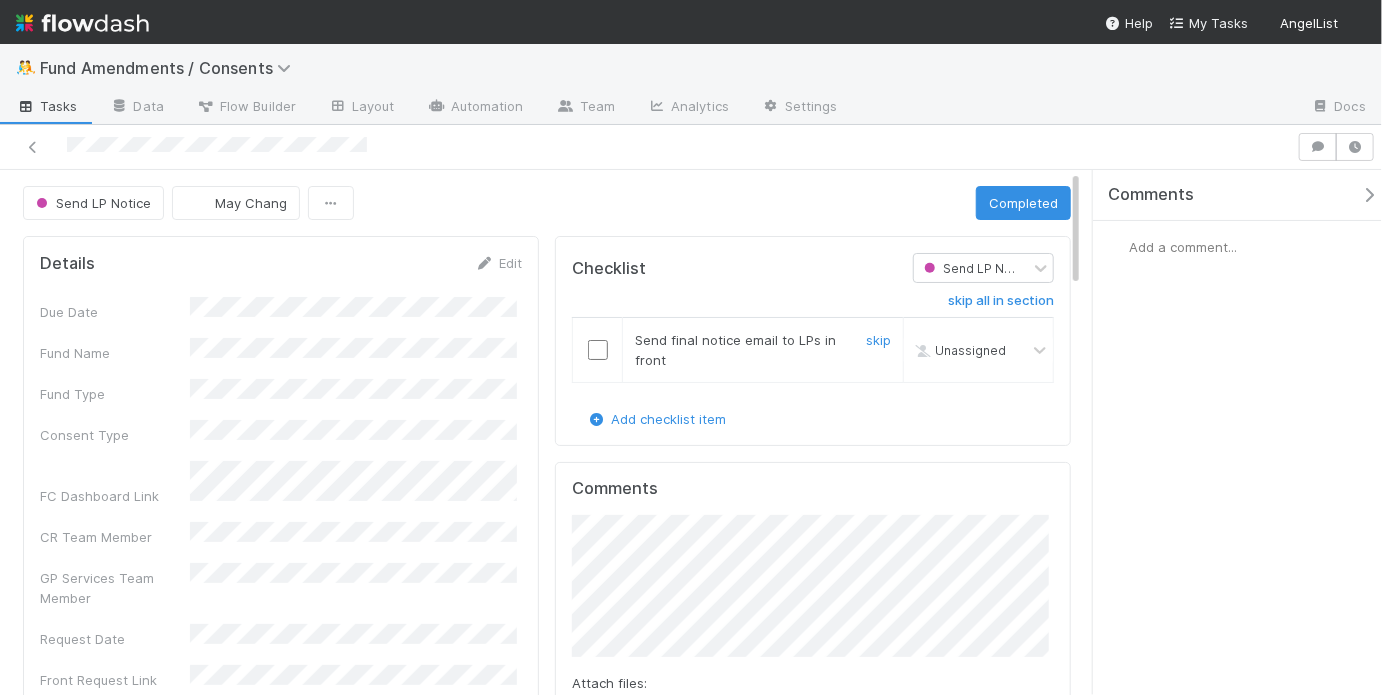 click at bounding box center (598, 350) 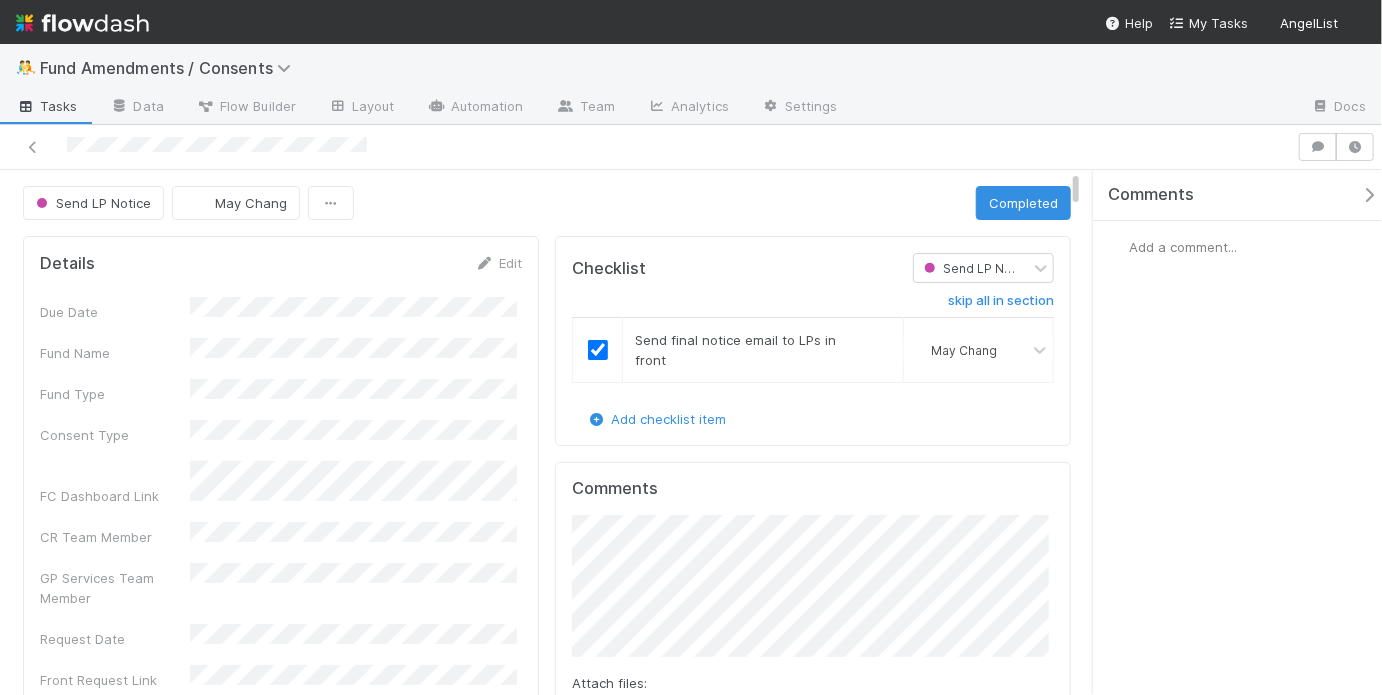 click on "Send LP Notice May Chang Completed Details Edit Due Date  Fund Name  Fund Type   Consent Type  FC Dashboard Link  CR Team Member  GP Services Team Member  Request Date  Front Request Link  LP Request Front Link  Legal Approval Link  Is there any additional context that you'd like to add?  Draft Amendment   LP Draft Consent Email Link (Google Doc)  Consent Tracker  DocuSign Link  Final Consent Amendment Document  Final LP Notice Email  Consent Threshold Reached  GP Affiliated Entities   Does this fund use our standard doc templates?  Activity Log Undo Last Action Export as CSV 8/4/25, 1:48:40 PM MDT Zapier   updated: Consented LP Commitment Total   from     to   8/4/25, 1:24:06 PM MDT May Chang   moved this  task  from     Make Changes to FC   to     Send LP Notice 8/4/25, 1:24:06 PM MDT May Chang  performed the  Send LP Notice  action. 8/4/25, 1:24:04 PM MDT May Chang   skipped  a todo item: Make applicable changes to FC 8/4/25, 1:23:59 PM MDT May Chang   moved this  task  from       to     May Chang" at bounding box center [547, 4455] 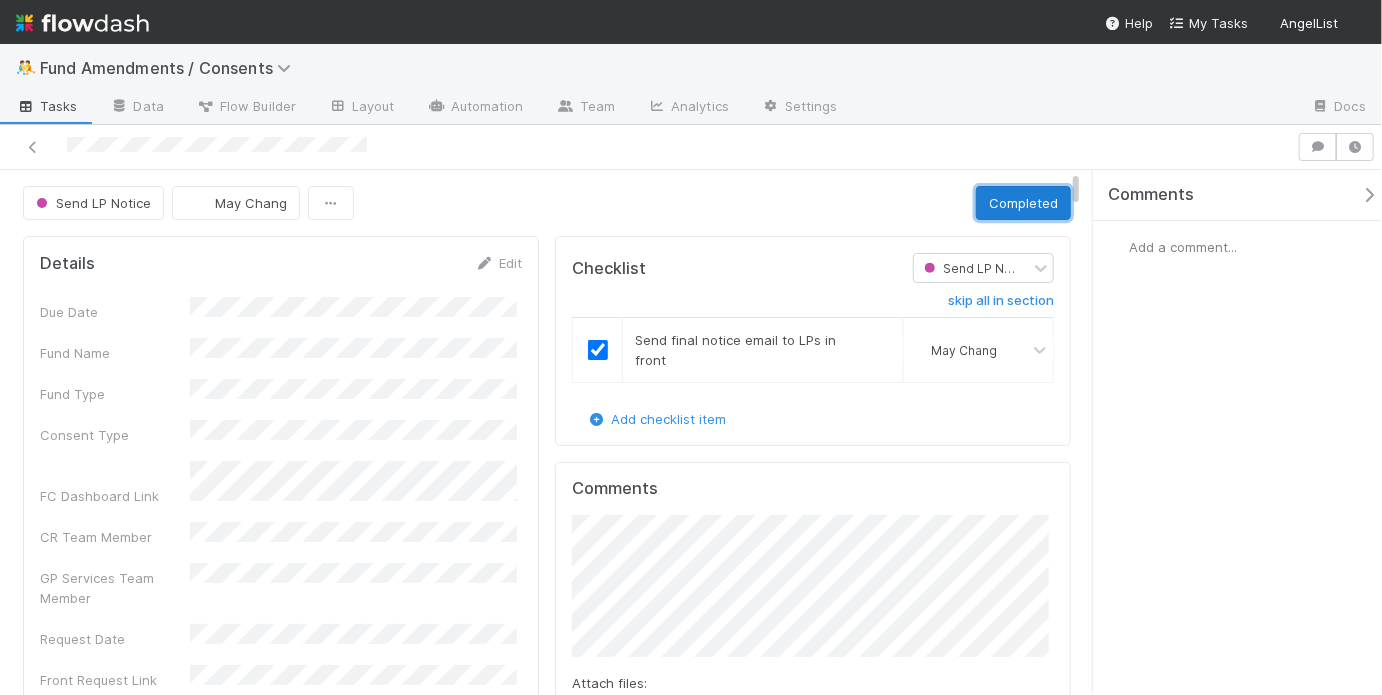 click on "Completed" at bounding box center [1023, 203] 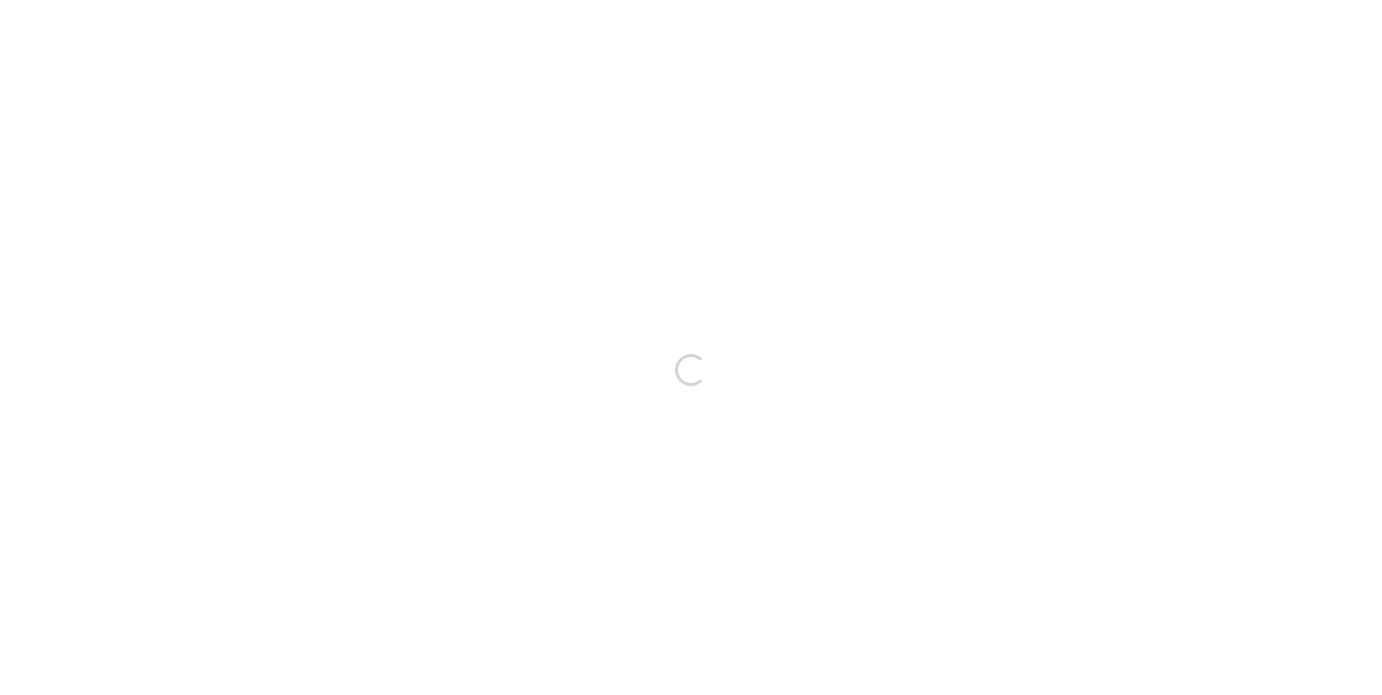 scroll, scrollTop: 0, scrollLeft: 0, axis: both 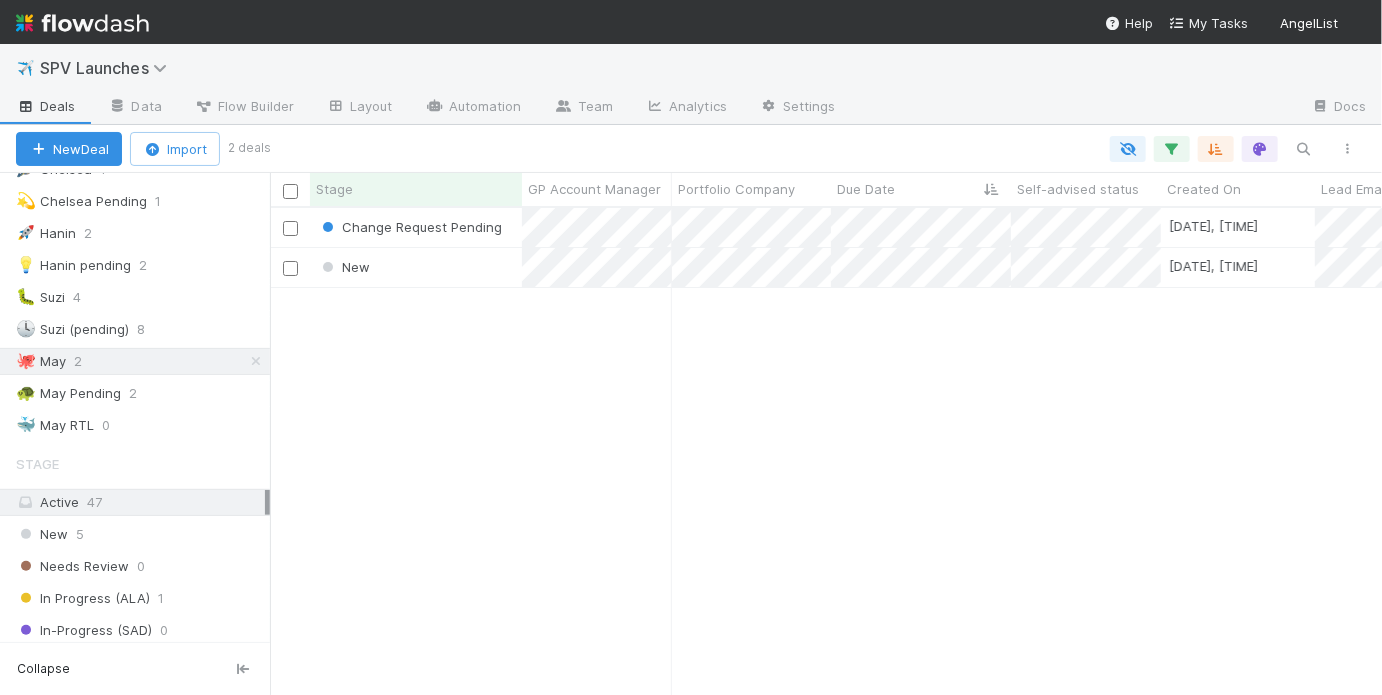 click on "Change Request Pending 7/25/25, 12:32:59 PM May Chang 0 0 1 0 0 1 0   New 8/5/25, 4:24:55 AM May Chang 0 0 0 0 0 0 0" at bounding box center [826, 451] 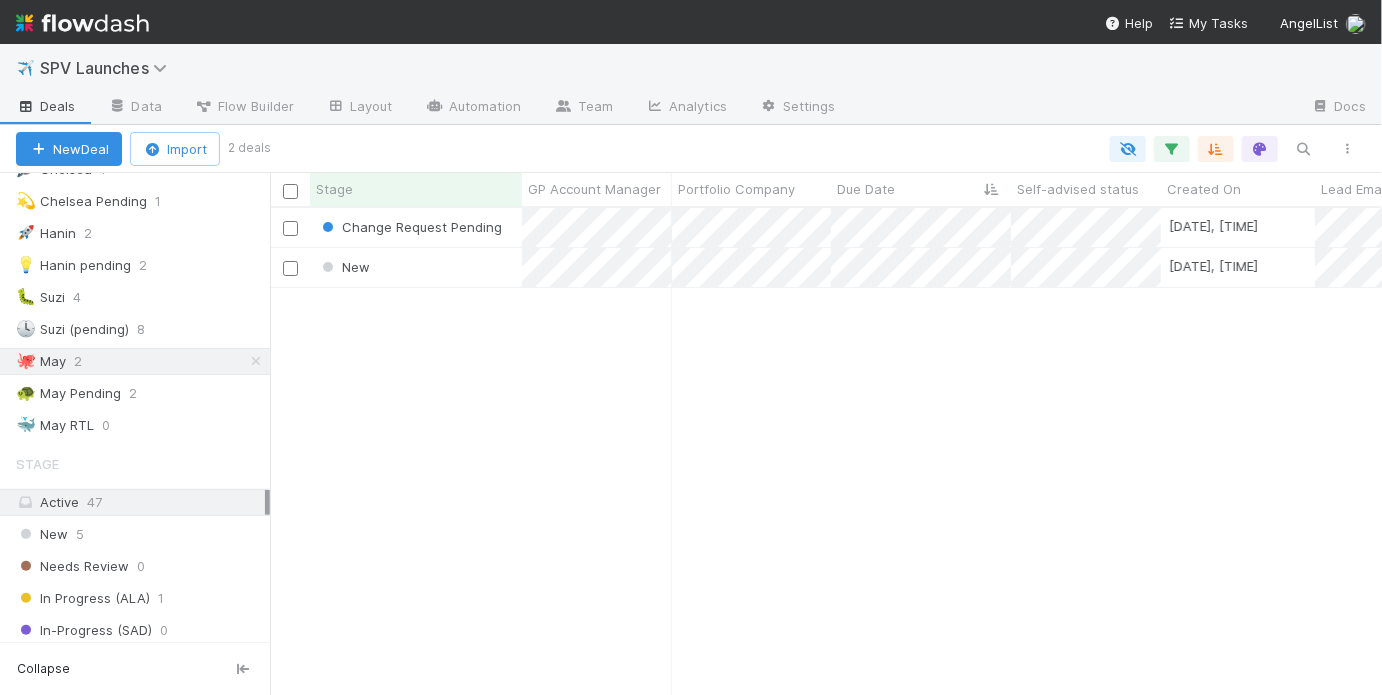 click on "Change Request Pending 7/25/25, 12:32:59 PM May Chang 0 0 1 0 0 1 0   New 8/5/25, 4:24:55 AM May Chang 0 0 0 0 0 0 0" at bounding box center (826, 451) 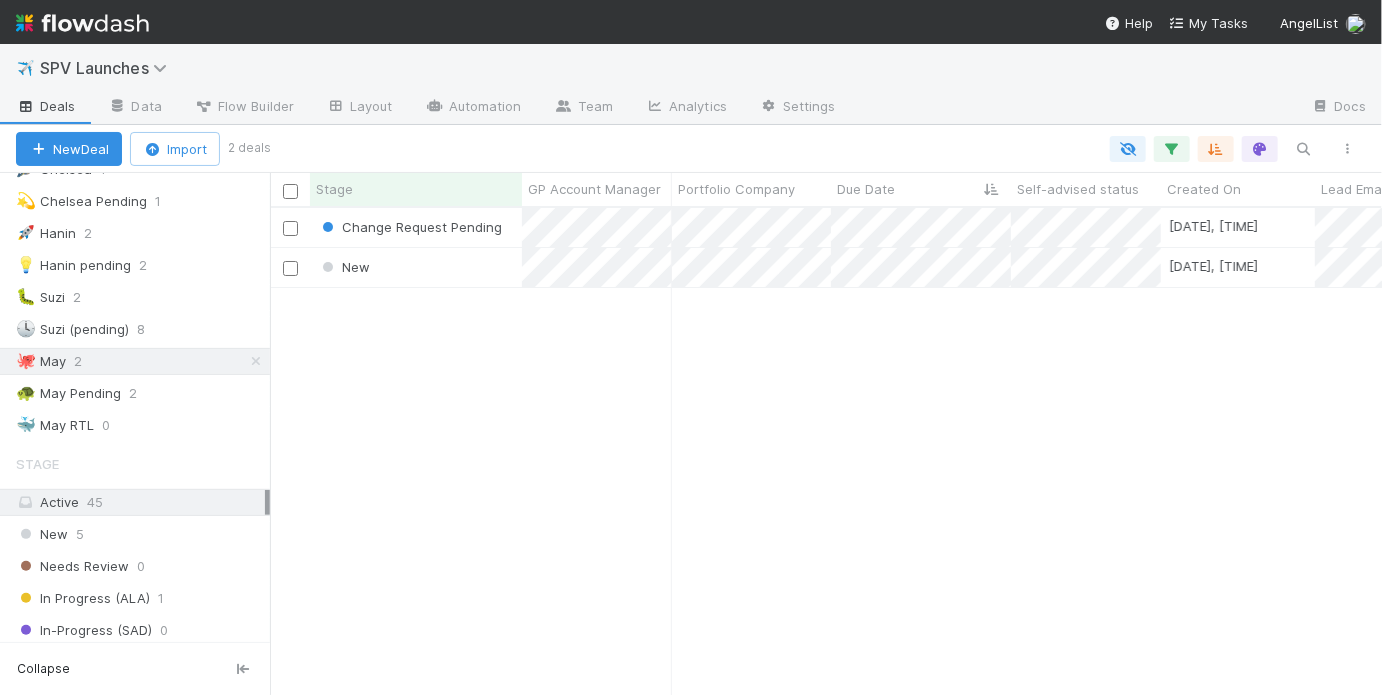 click on "Change Request Pending 7/25/25, 12:32:59 PM May Chang 0 0 1 0 0 1 0   New 8/5/25, 4:24:55 AM May Chang 0 0 0 0 0 0 0" at bounding box center [826, 451] 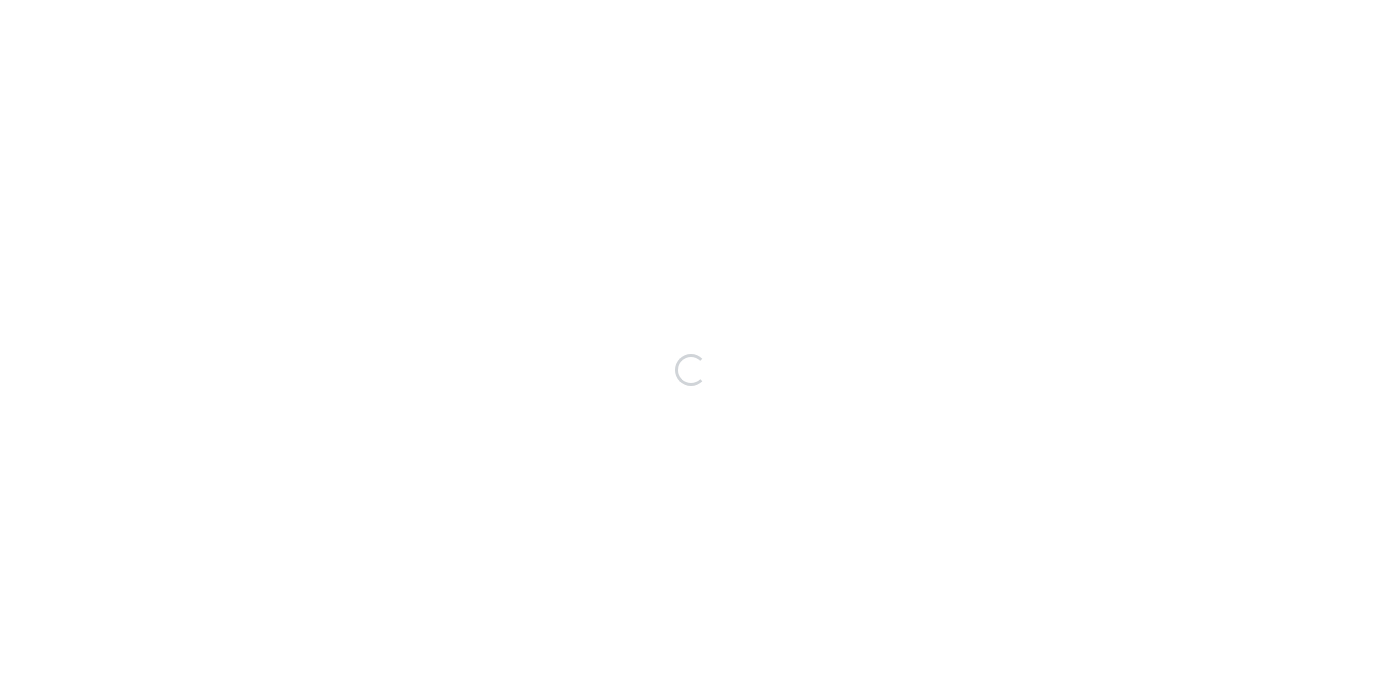 scroll, scrollTop: 0, scrollLeft: 0, axis: both 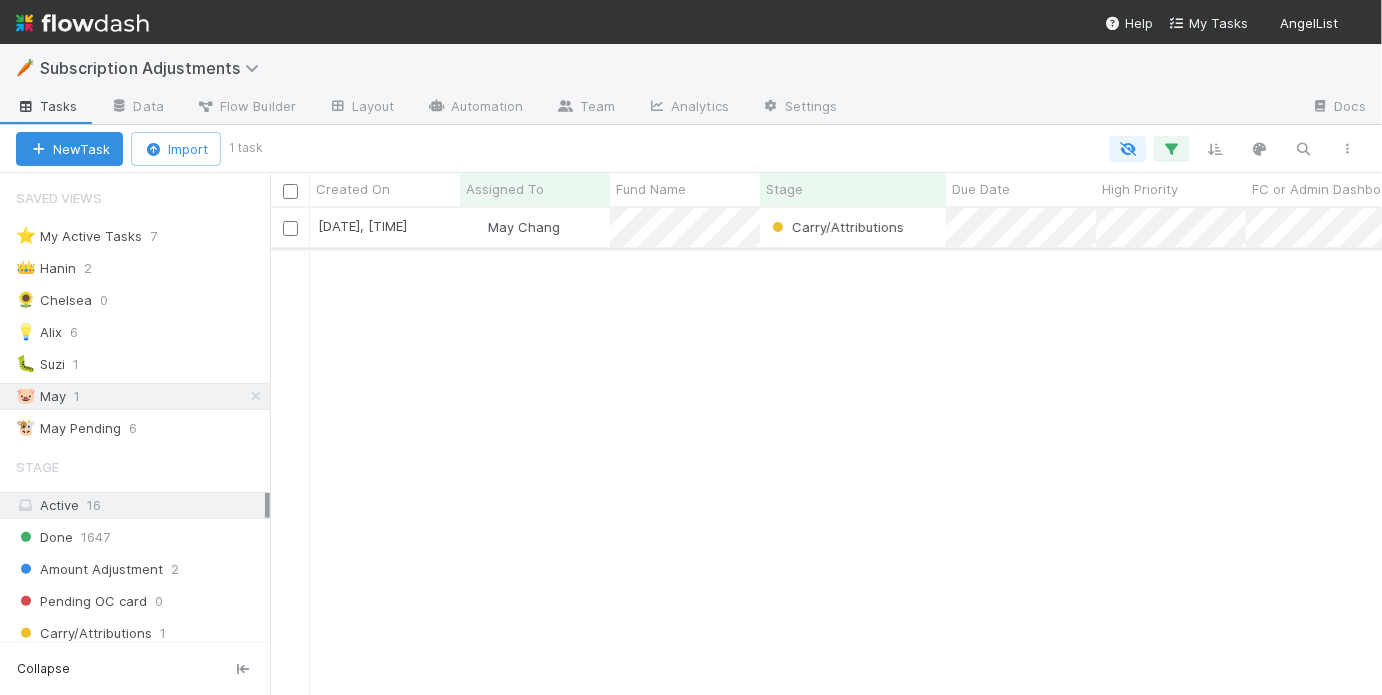 click on "May Chang" at bounding box center [535, 227] 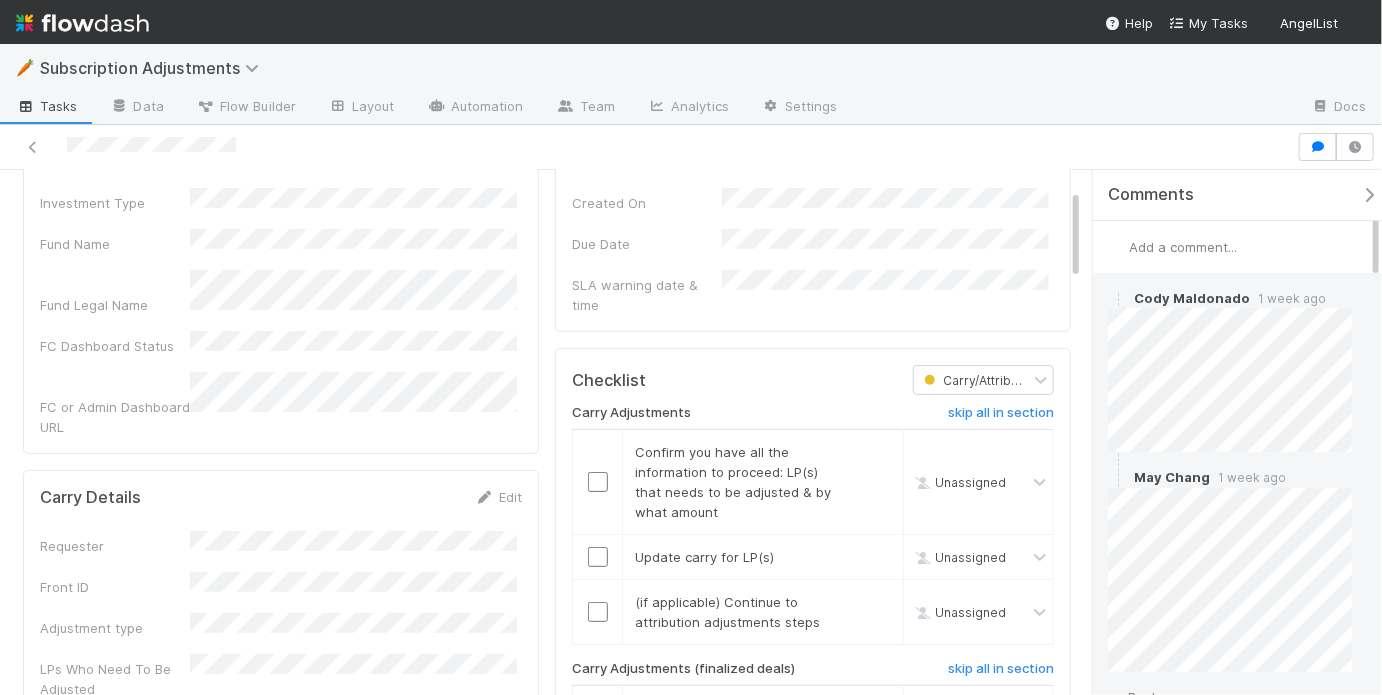 scroll, scrollTop: 108, scrollLeft: 0, axis: vertical 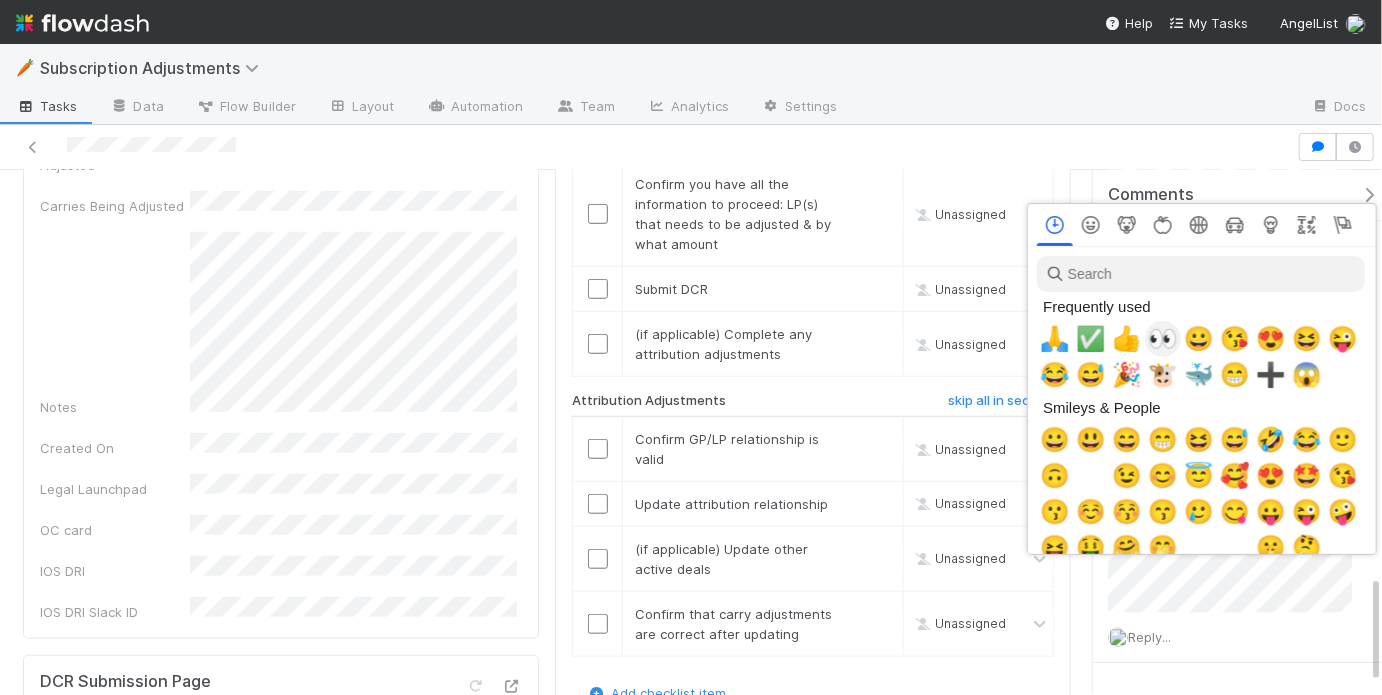 click on "👀" at bounding box center [1163, 339] 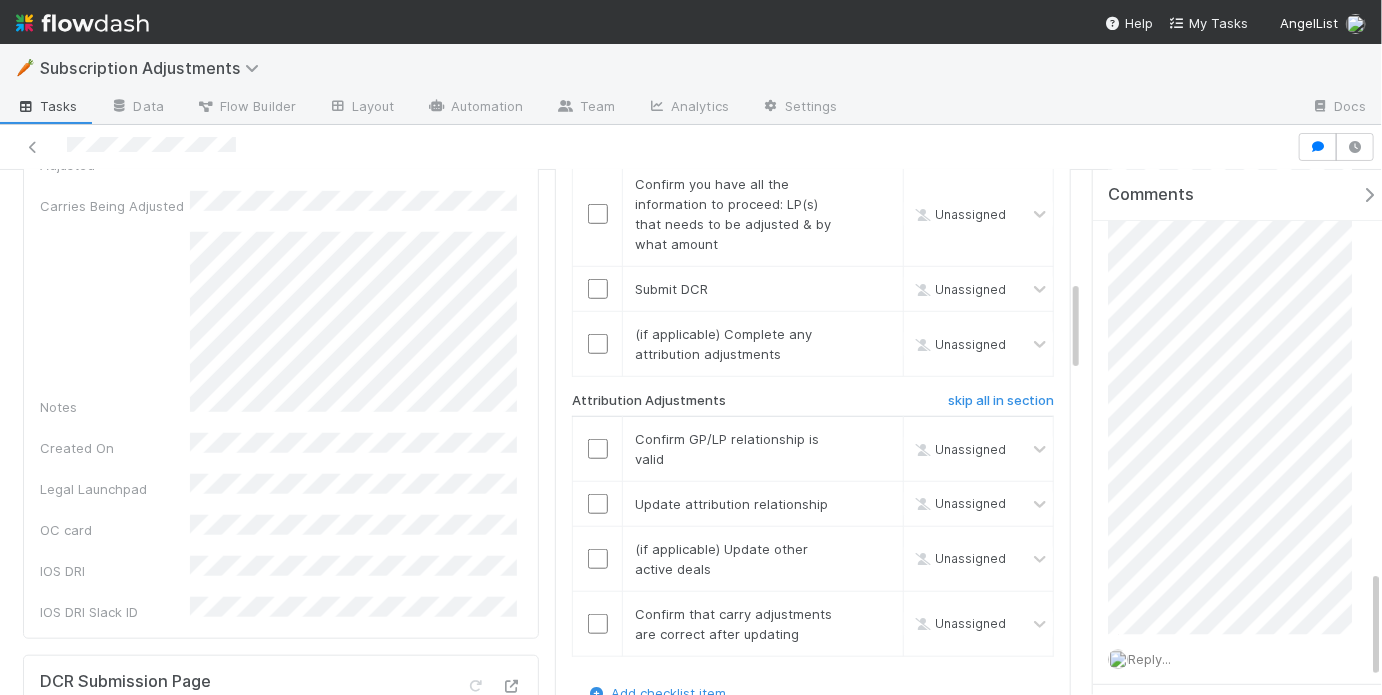 scroll, scrollTop: 1933, scrollLeft: 0, axis: vertical 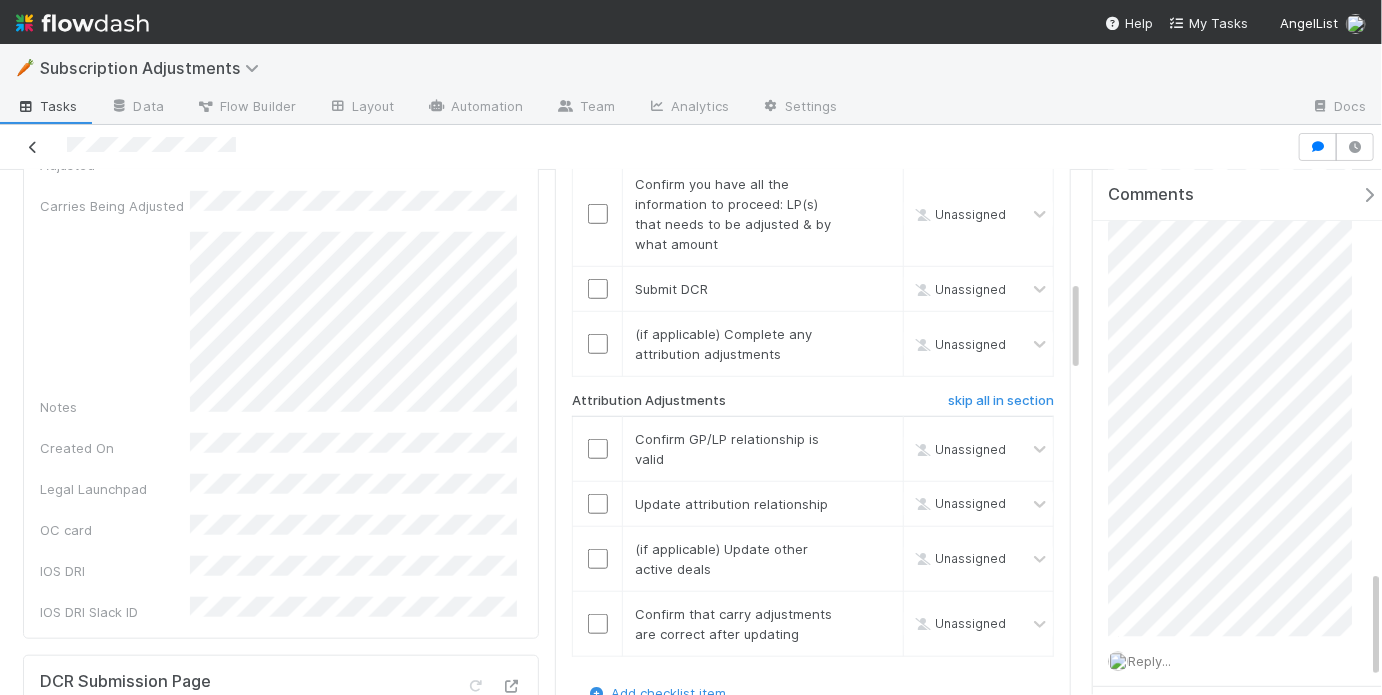 click at bounding box center [33, 147] 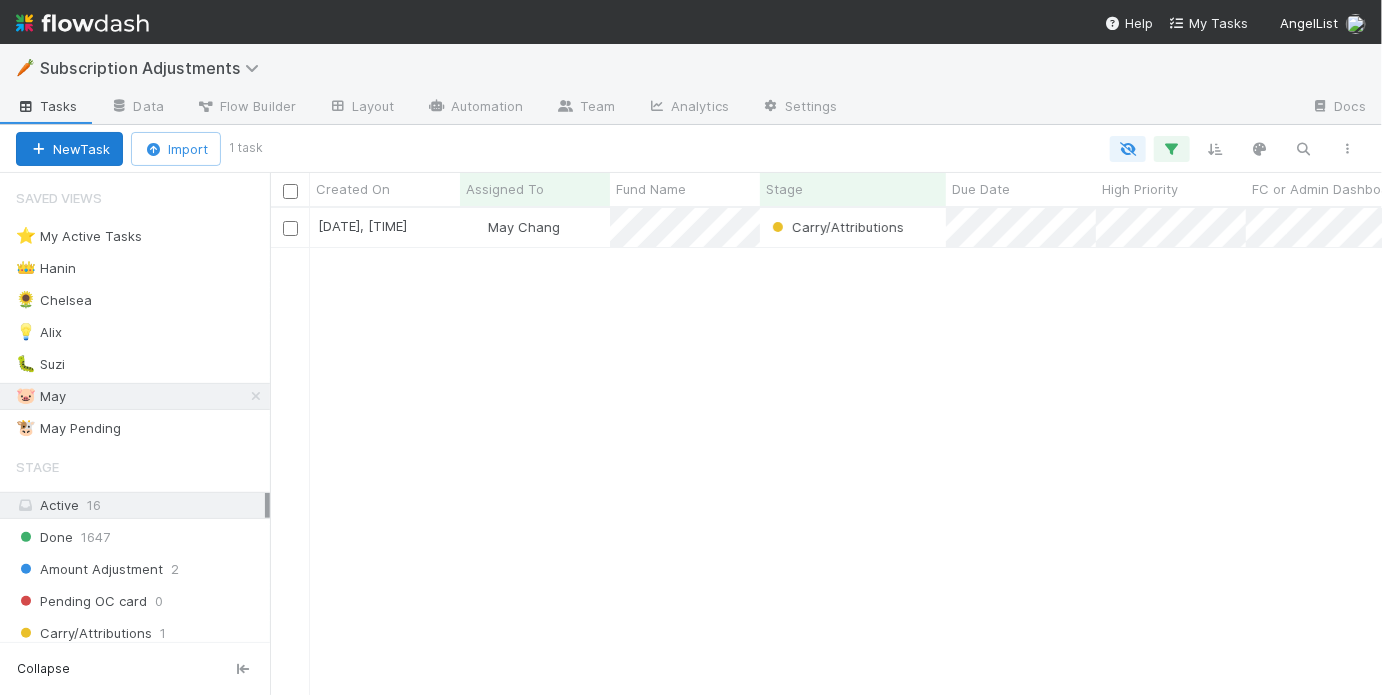 scroll, scrollTop: 13, scrollLeft: 12, axis: both 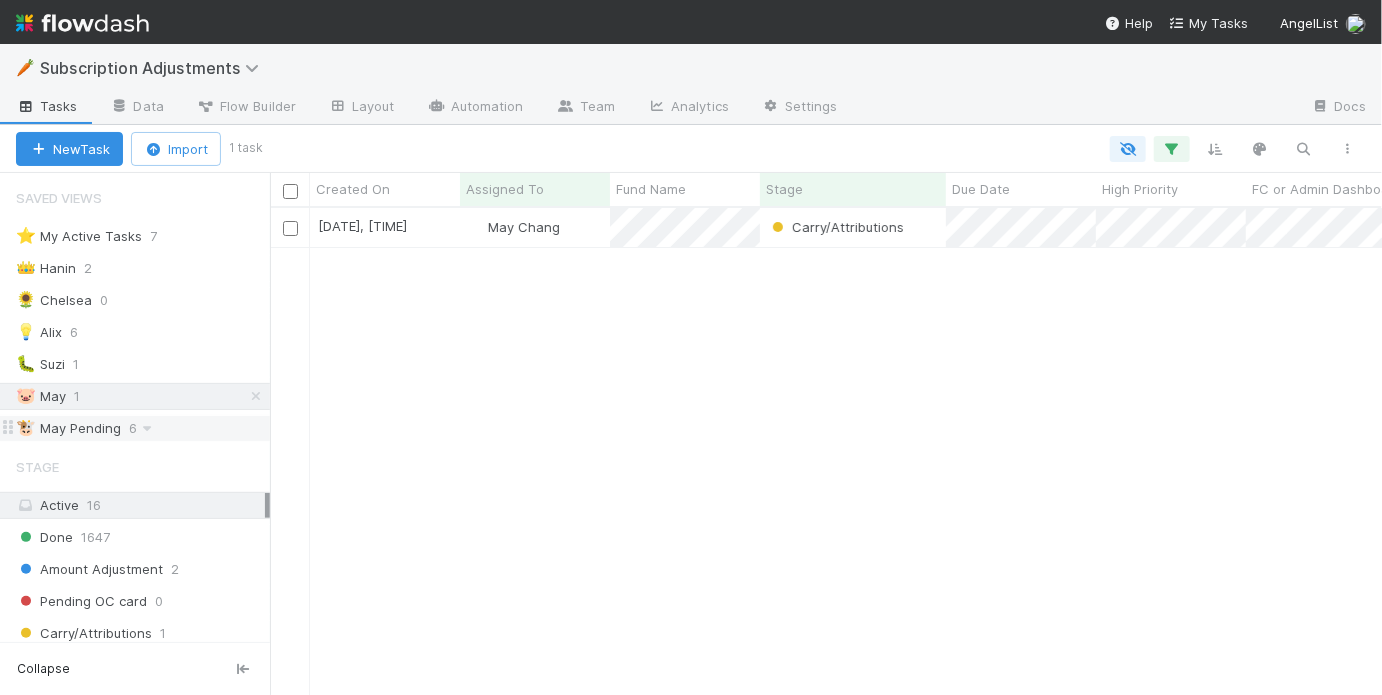 click on "🐮 May Pending" at bounding box center [68, 428] 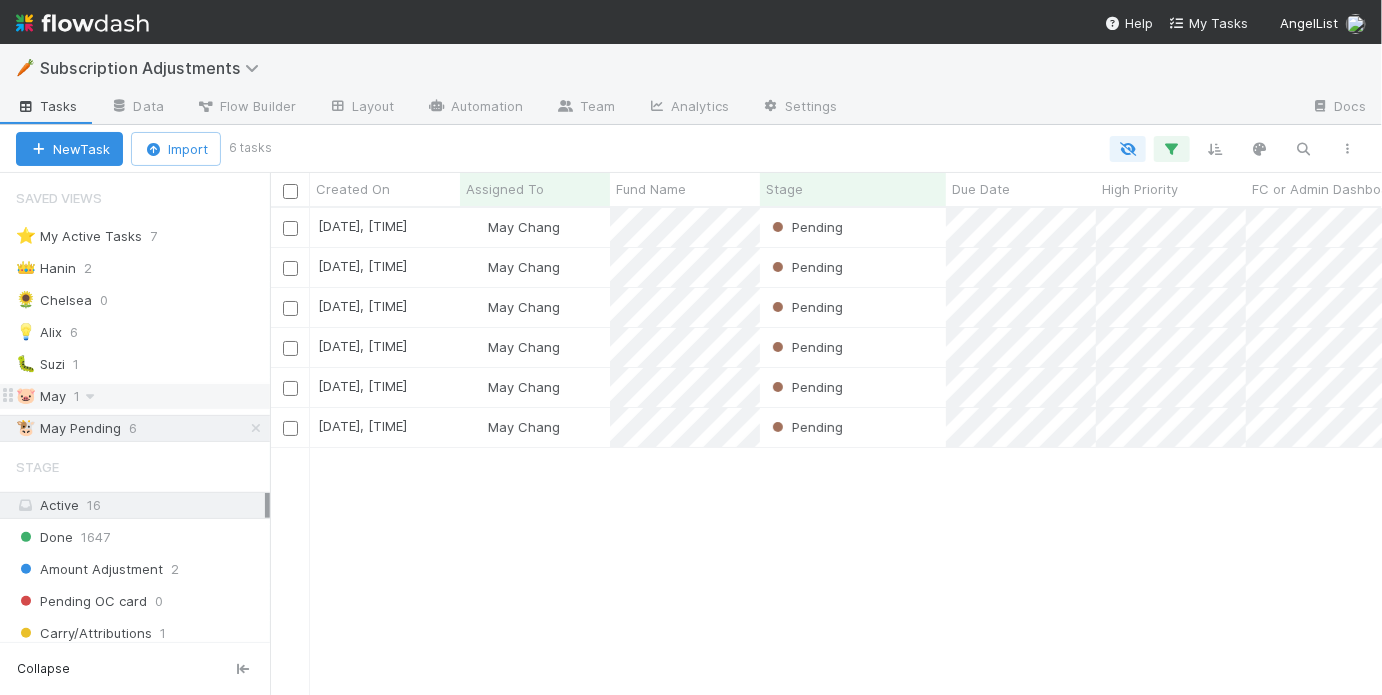 scroll, scrollTop: 13, scrollLeft: 12, axis: both 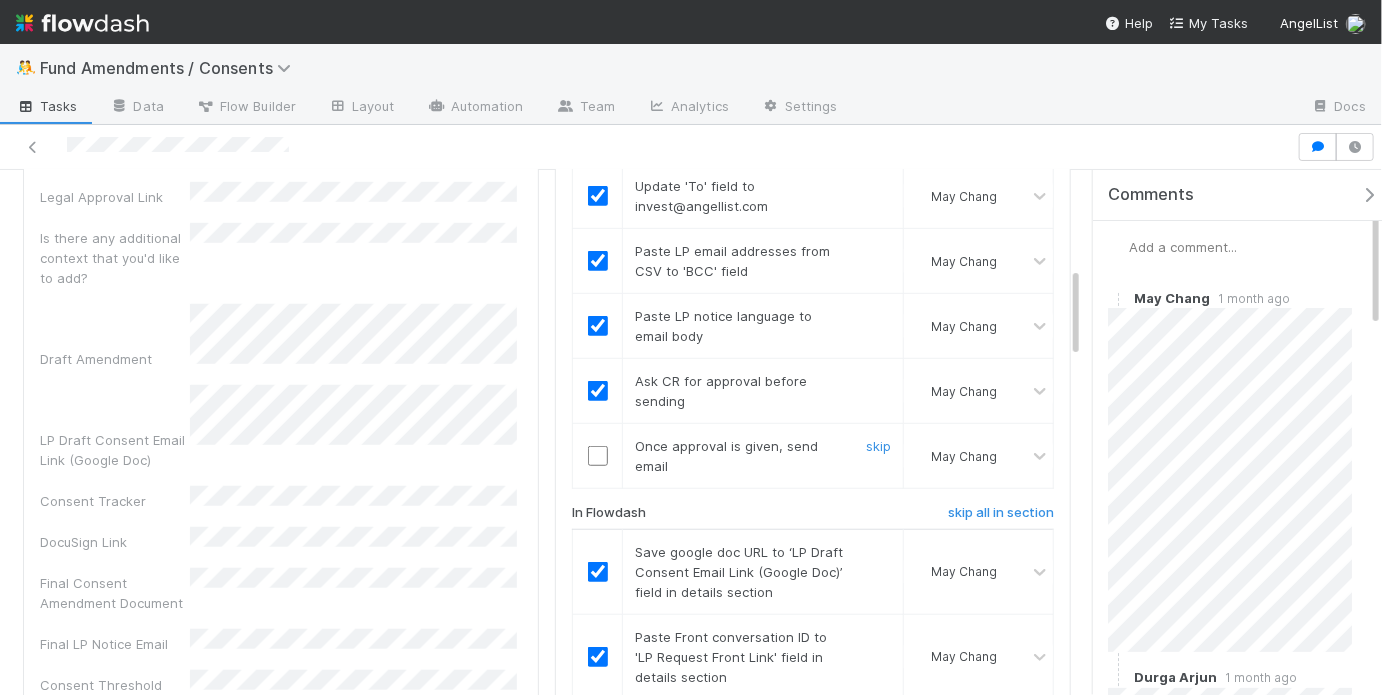 click at bounding box center (598, 456) 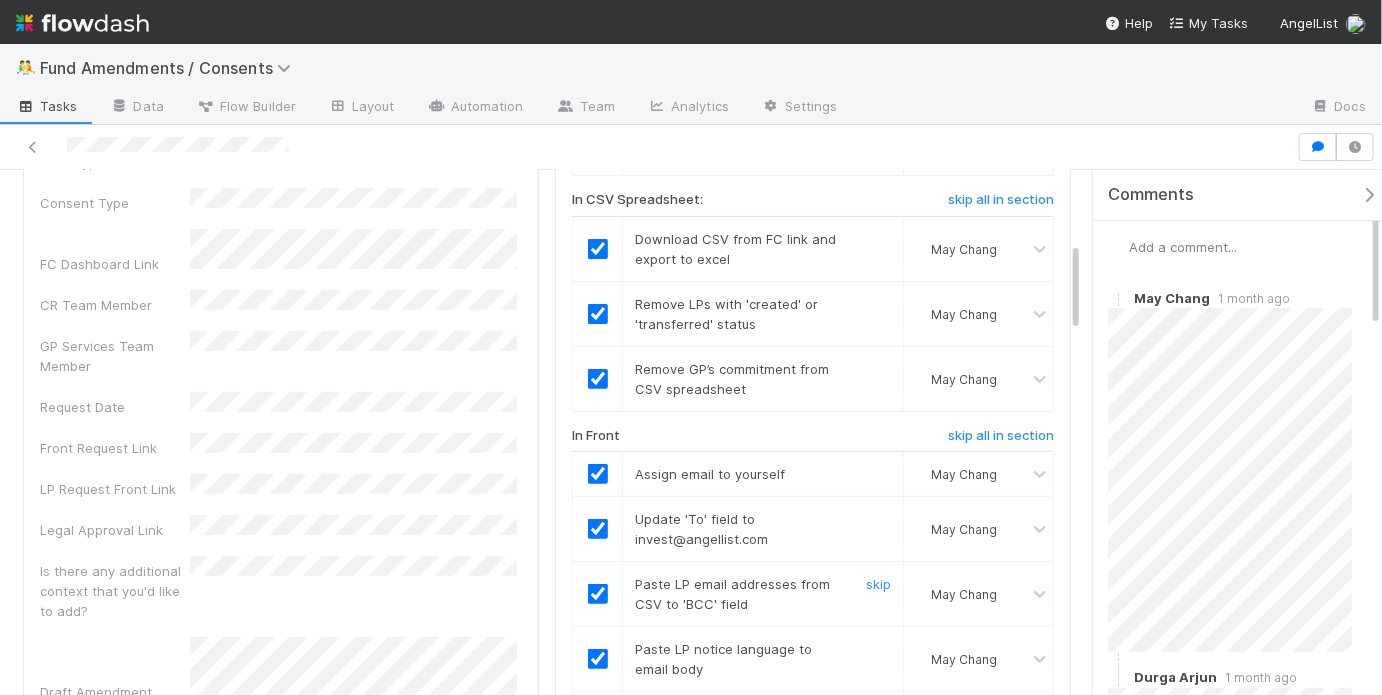 scroll, scrollTop: 0, scrollLeft: 0, axis: both 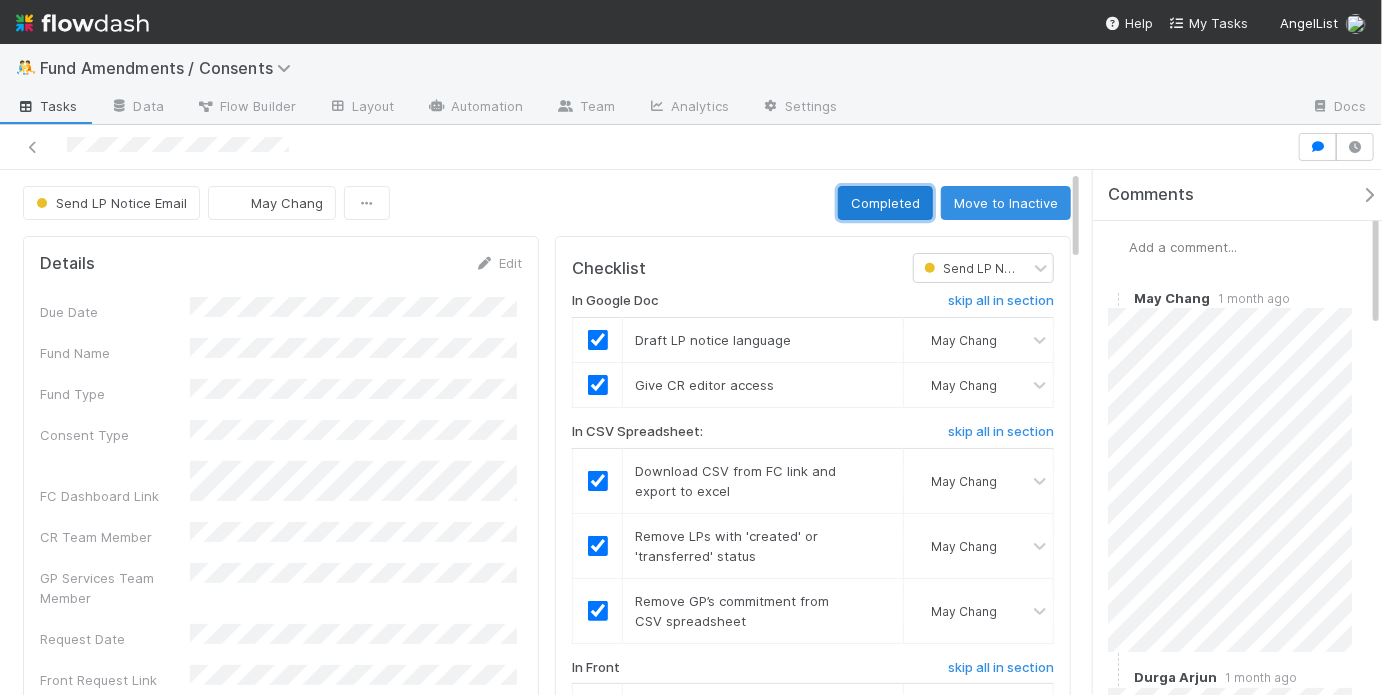 click on "Completed" at bounding box center (885, 203) 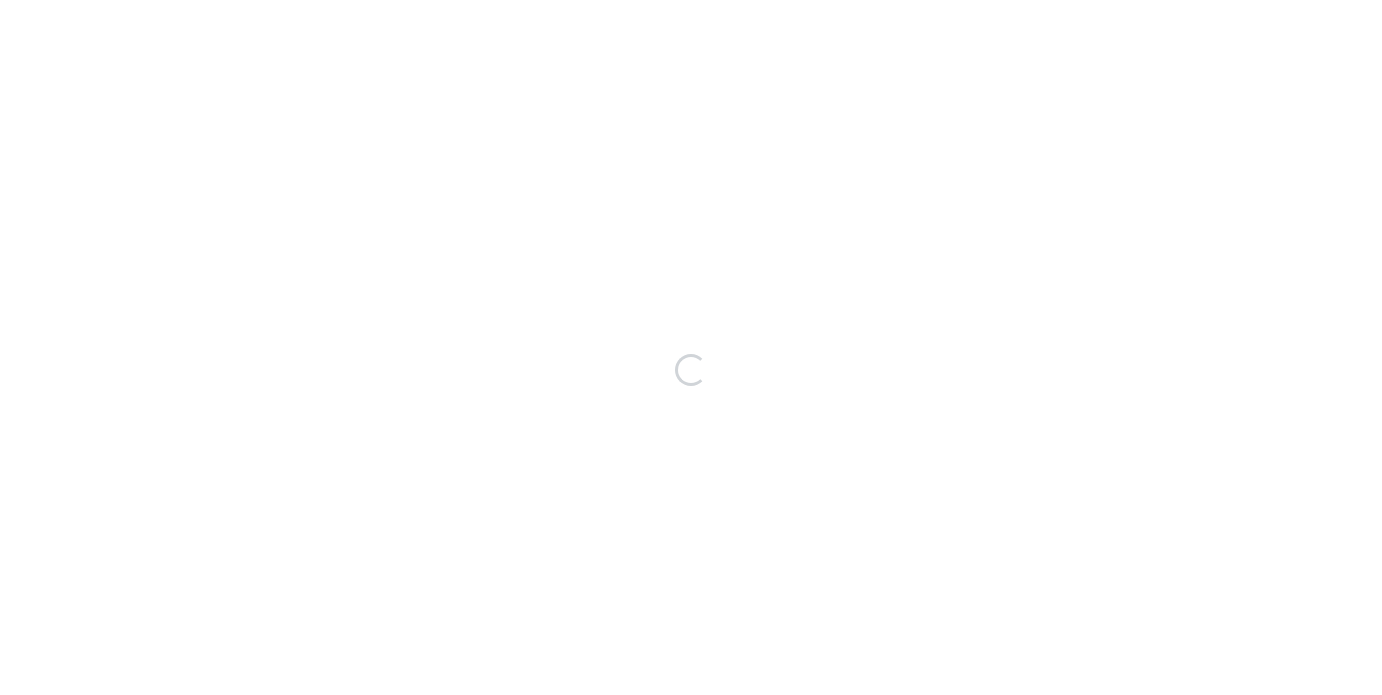 scroll, scrollTop: 0, scrollLeft: 0, axis: both 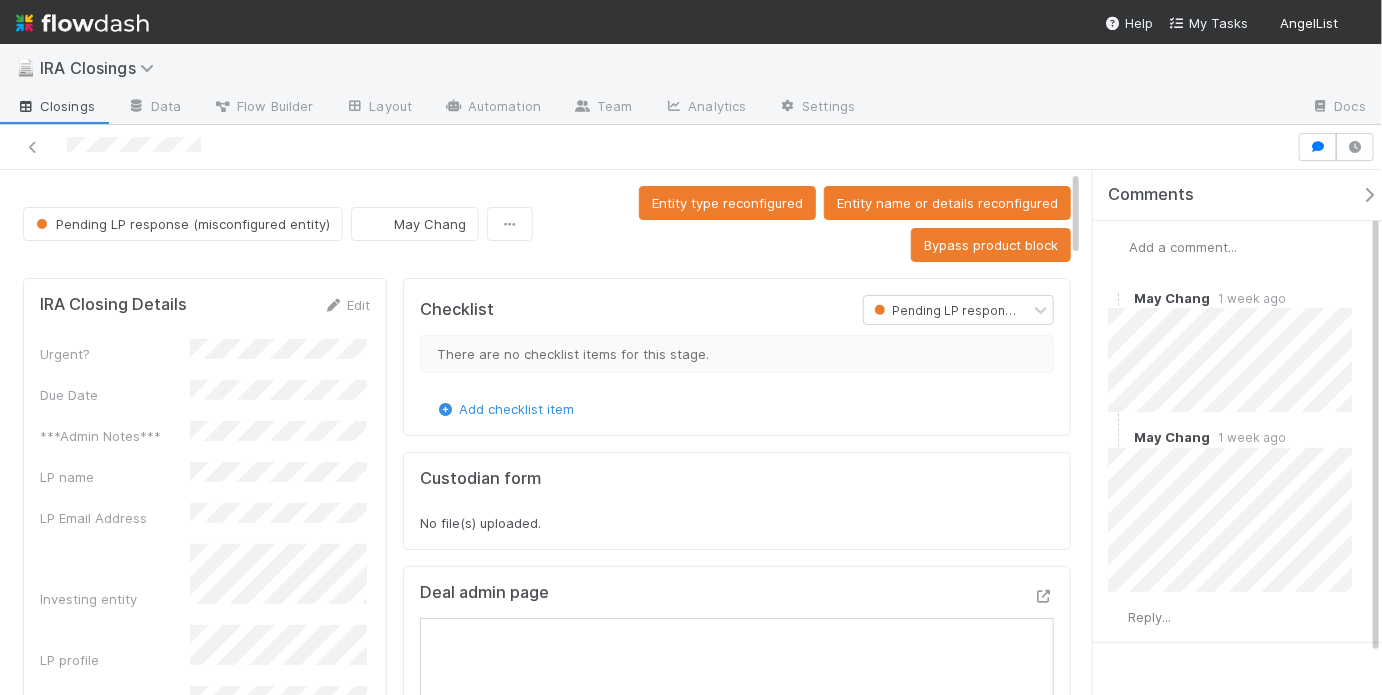 click on "Entity type reconfigured Entity name or details reconfigured Bypass product block" at bounding box center (806, 224) 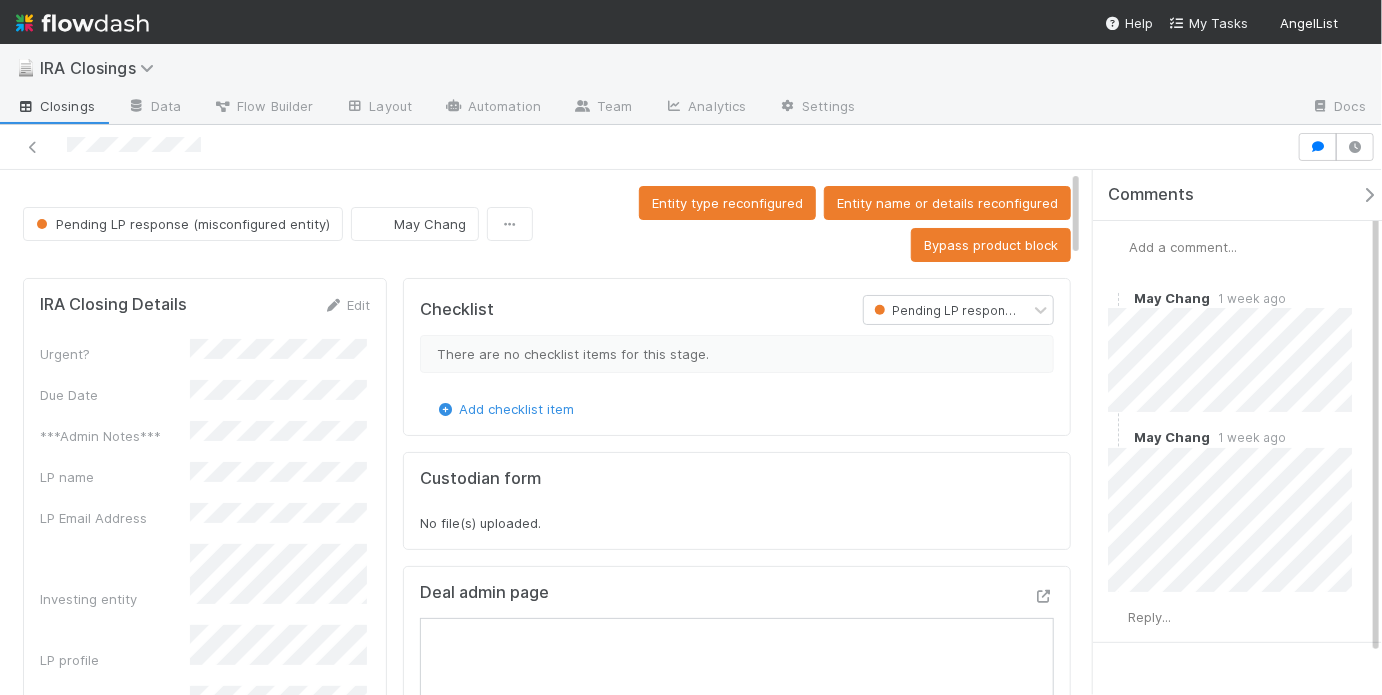 click on "Entity type reconfigured Entity name or details reconfigured Bypass product block" at bounding box center [806, 224] 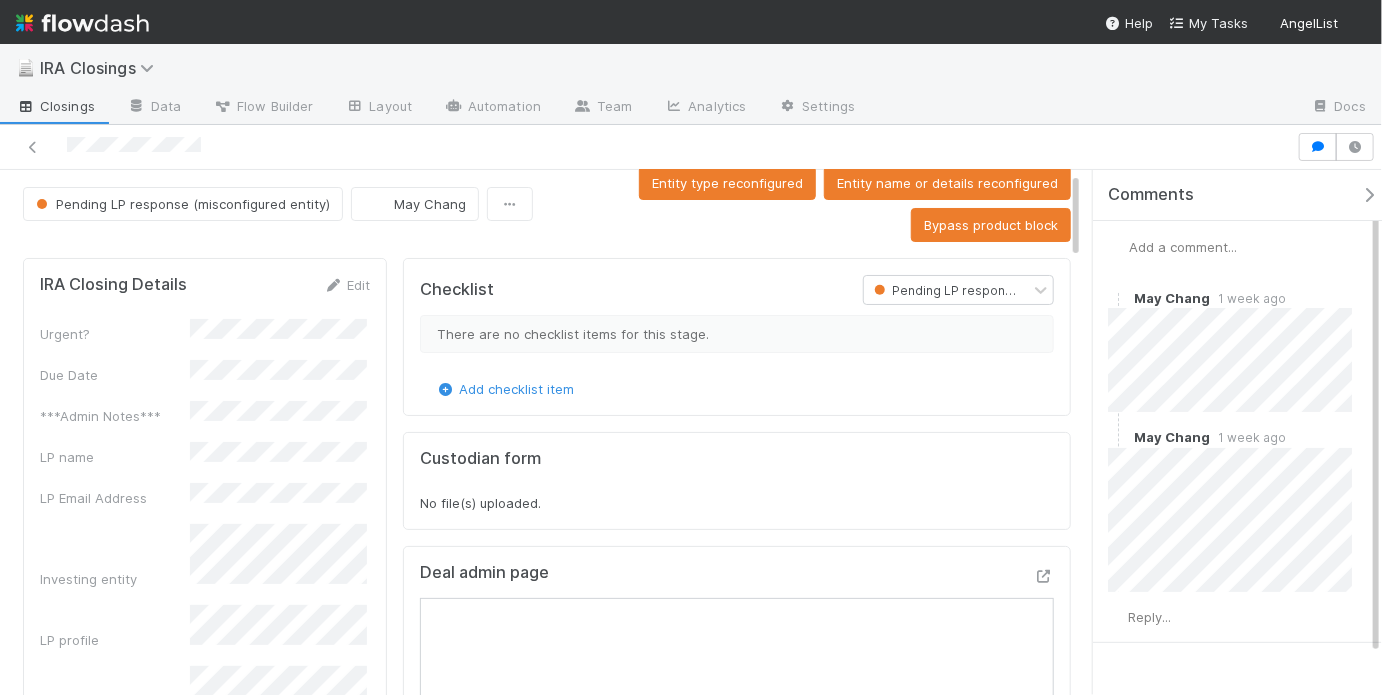 scroll, scrollTop: 24, scrollLeft: 0, axis: vertical 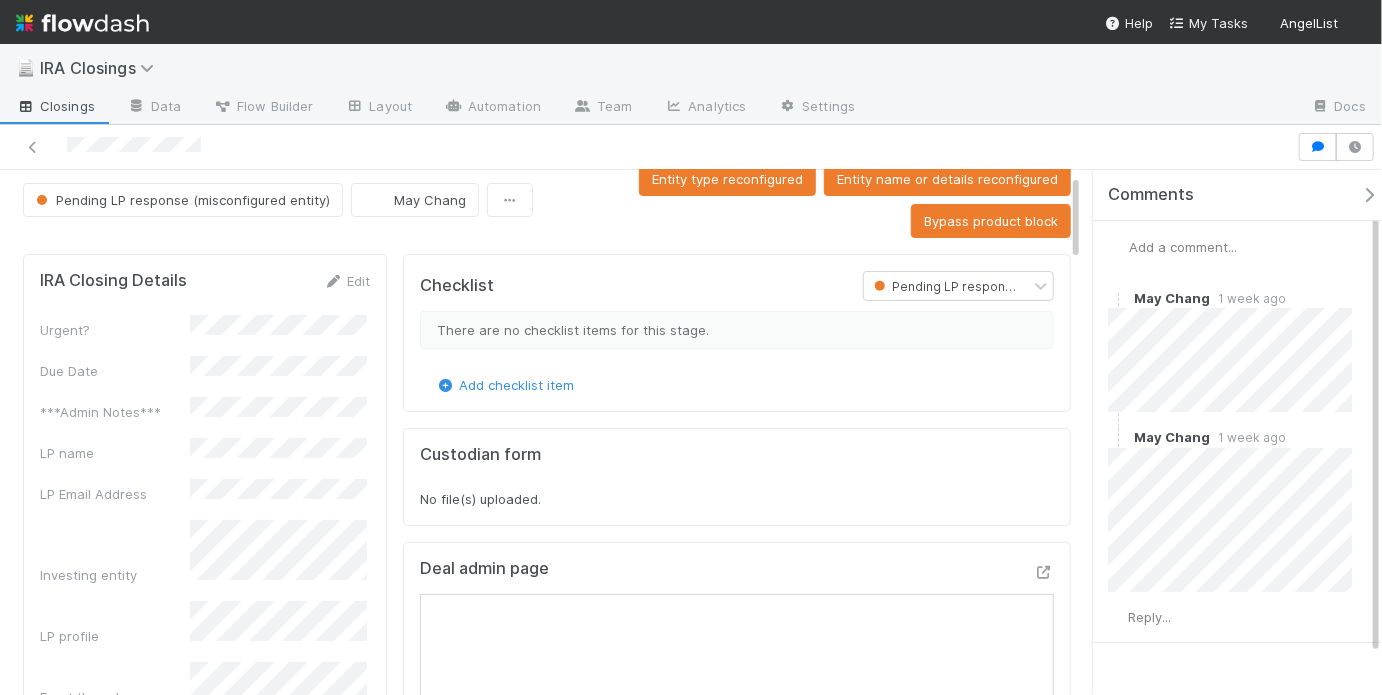 click on "Investing entity" at bounding box center (205, 552) 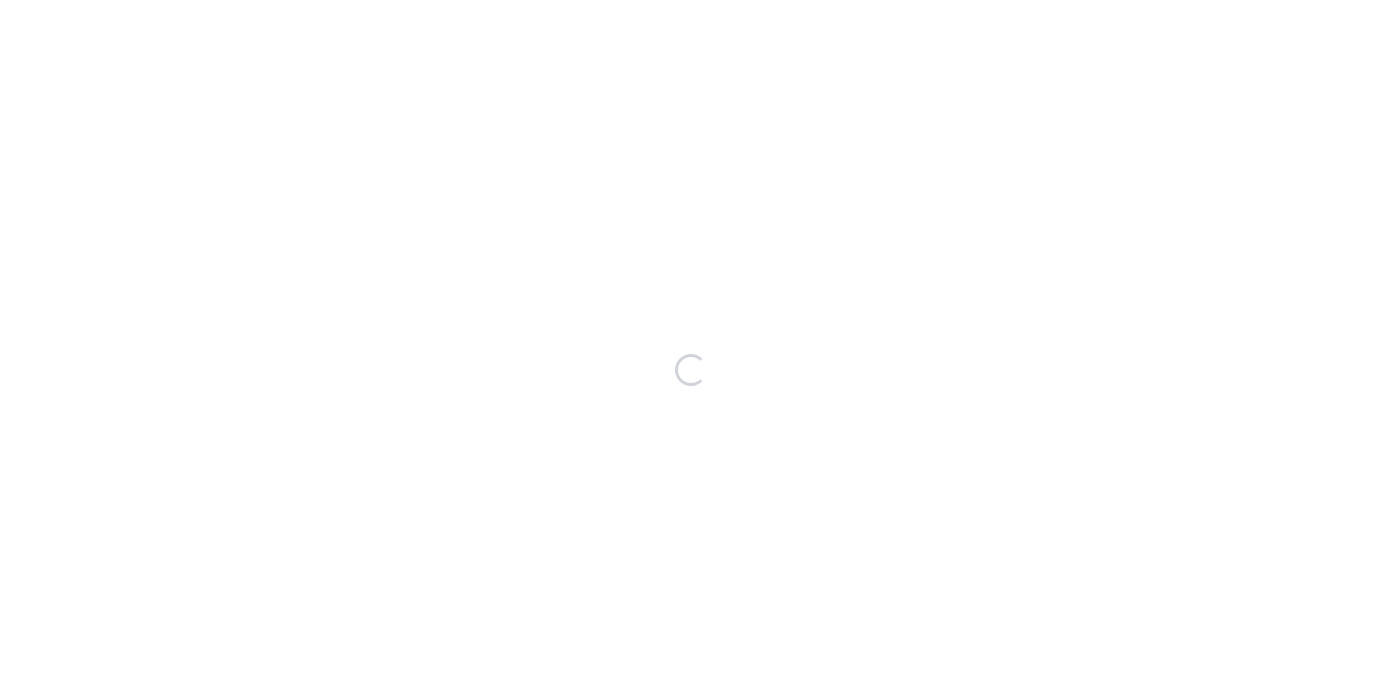 scroll, scrollTop: 0, scrollLeft: 0, axis: both 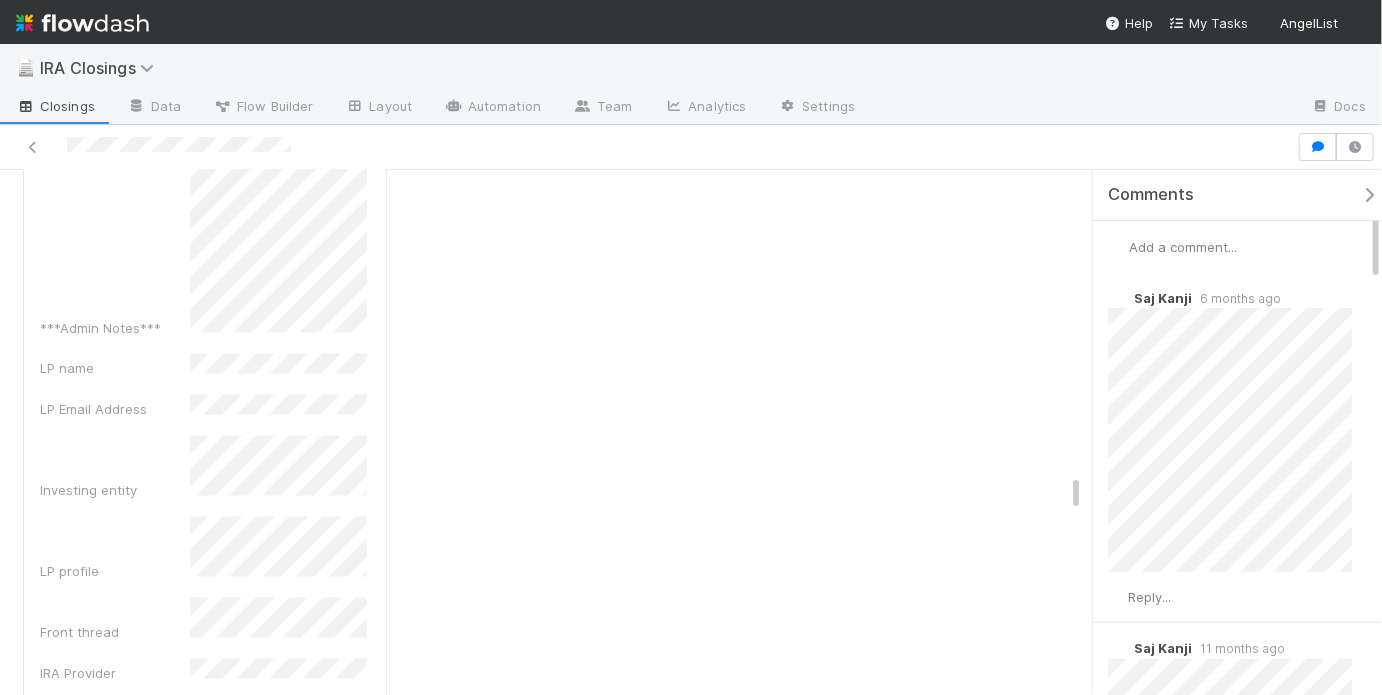click on "Checklist Done There are no checklist items for this stage. Add checklist item Custodian Deviations Edit Custodian Deviated Custodian Deviation Details Custodian form No file(s) uploaded. Final Doc Request Create a new task Link an existing task Linked Workflow Tasks You do not have access to the Entities > Interest Transfers workflow. Deal admin page" at bounding box center (737, -457) 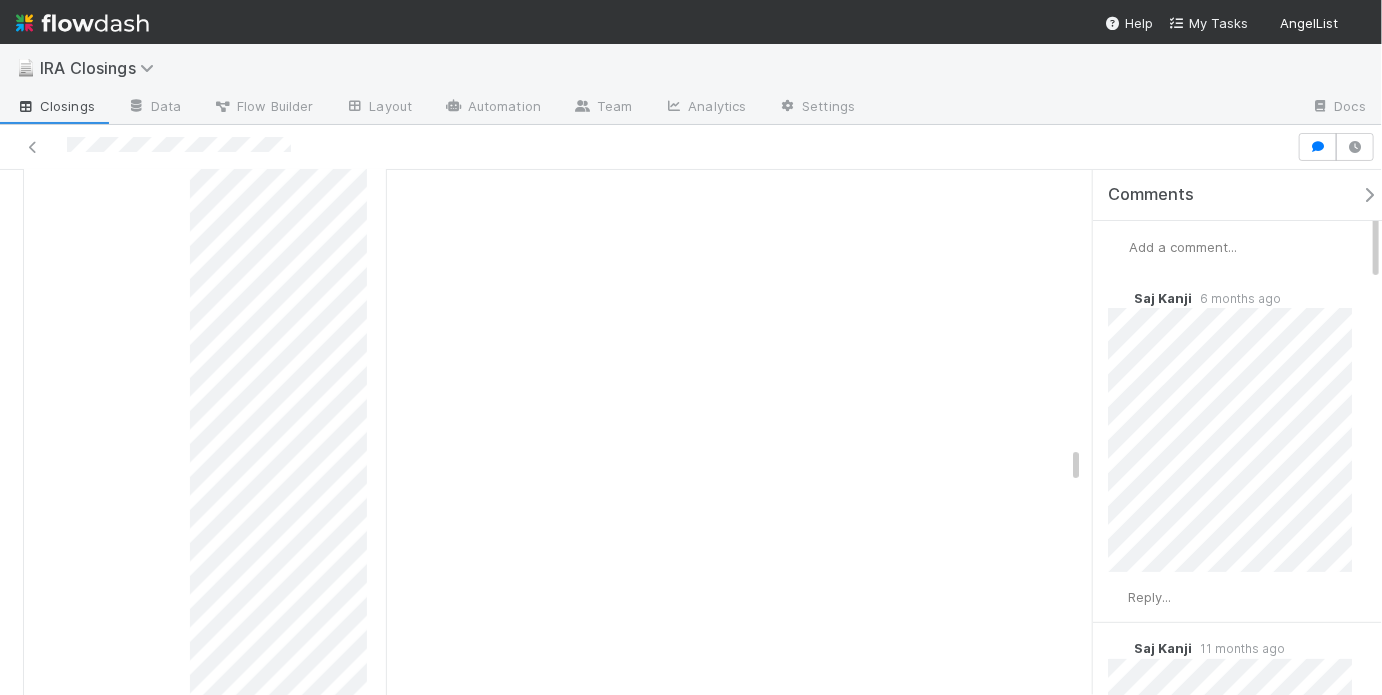 scroll, scrollTop: 4522, scrollLeft: 0, axis: vertical 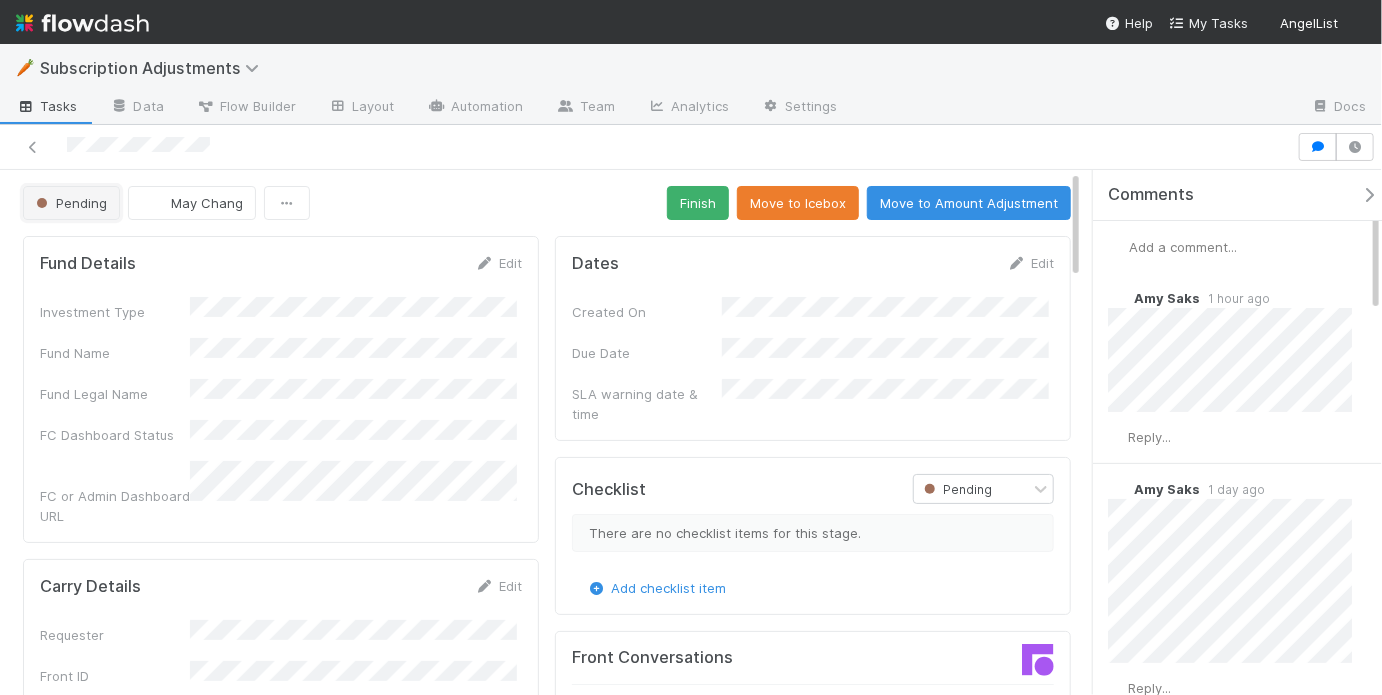 click on "Pending" at bounding box center [69, 203] 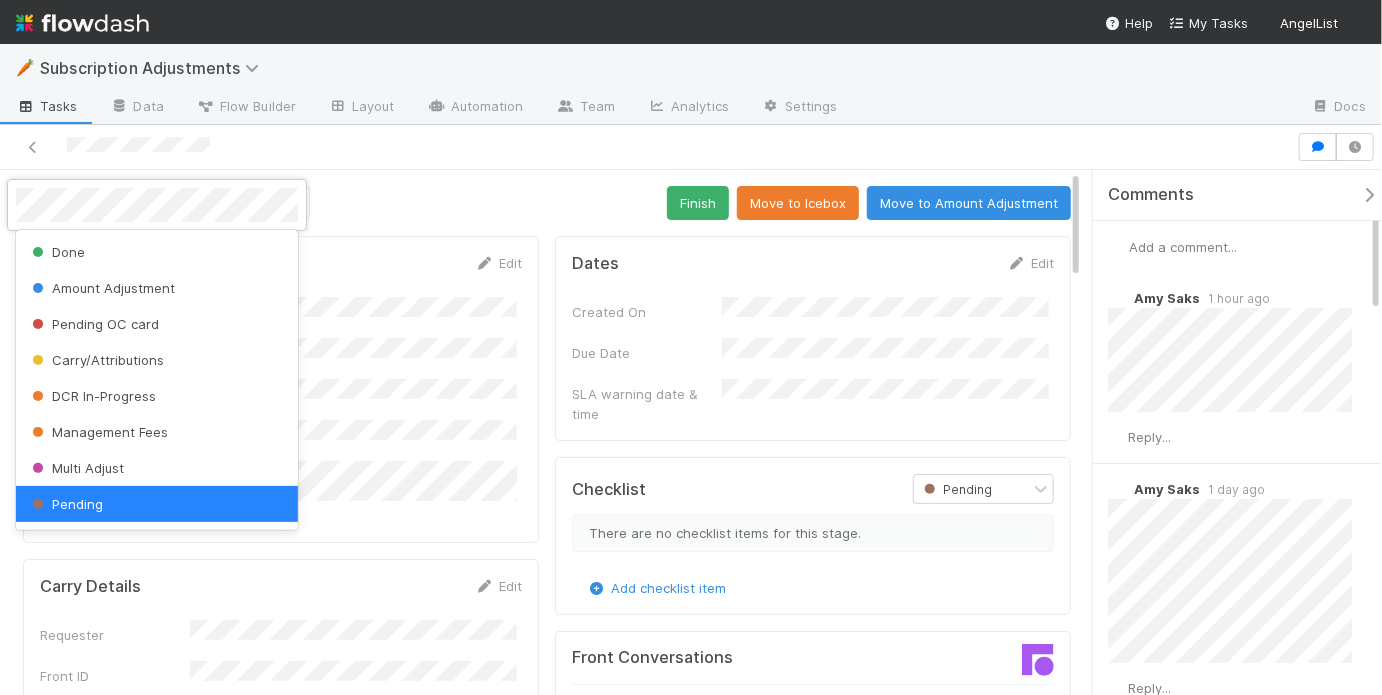scroll, scrollTop: 4, scrollLeft: 0, axis: vertical 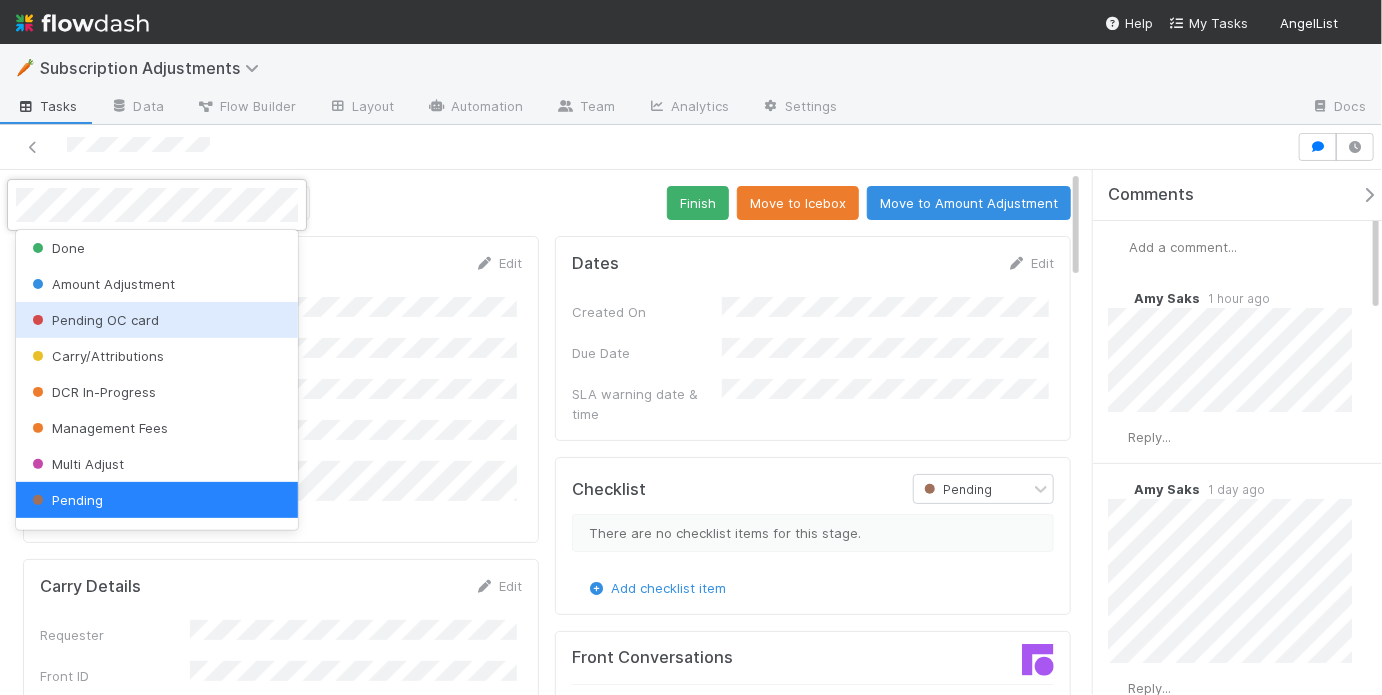 click at bounding box center [691, 347] 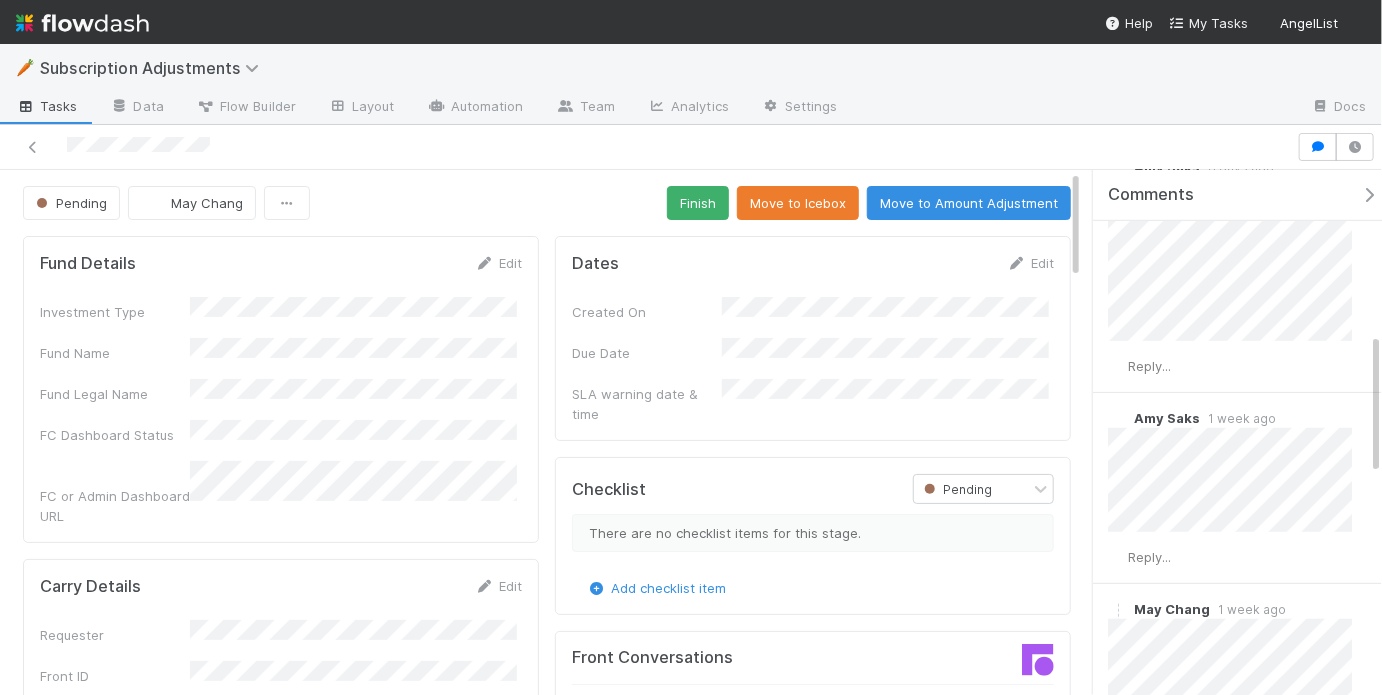 scroll, scrollTop: 607, scrollLeft: 0, axis: vertical 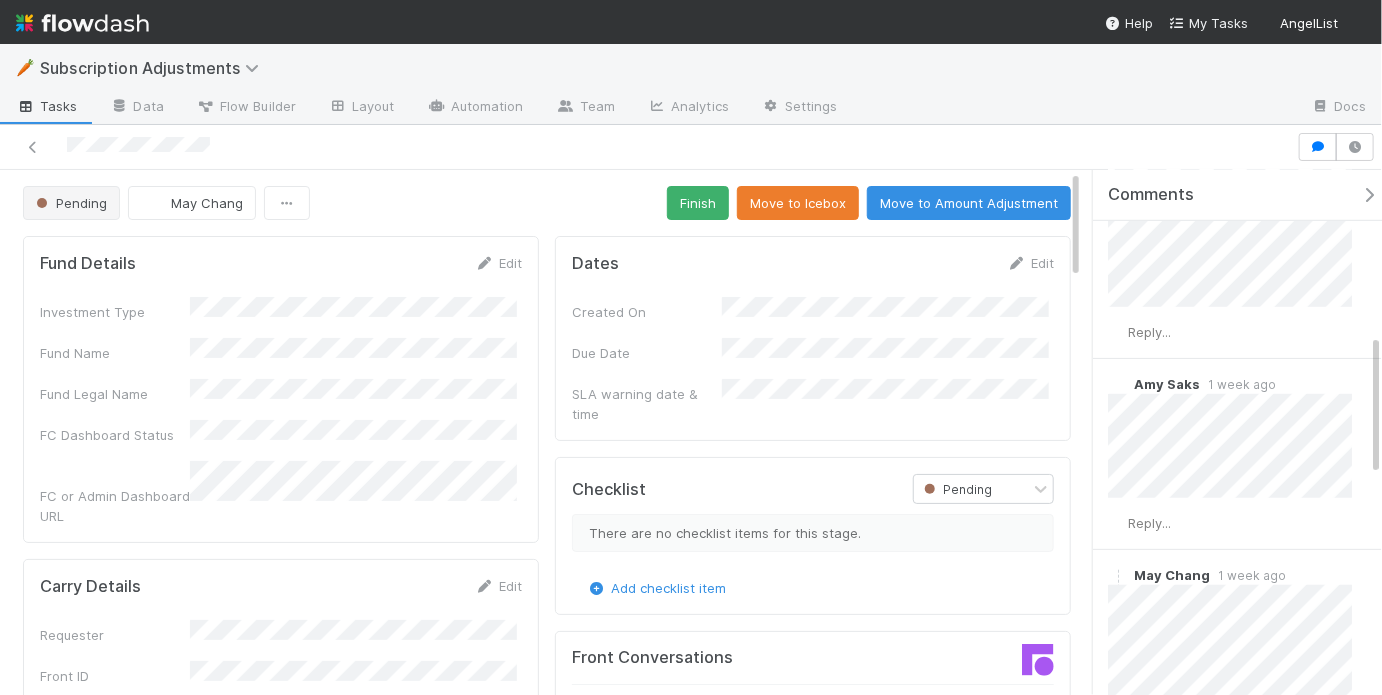 click on "Pending" at bounding box center (75, 203) 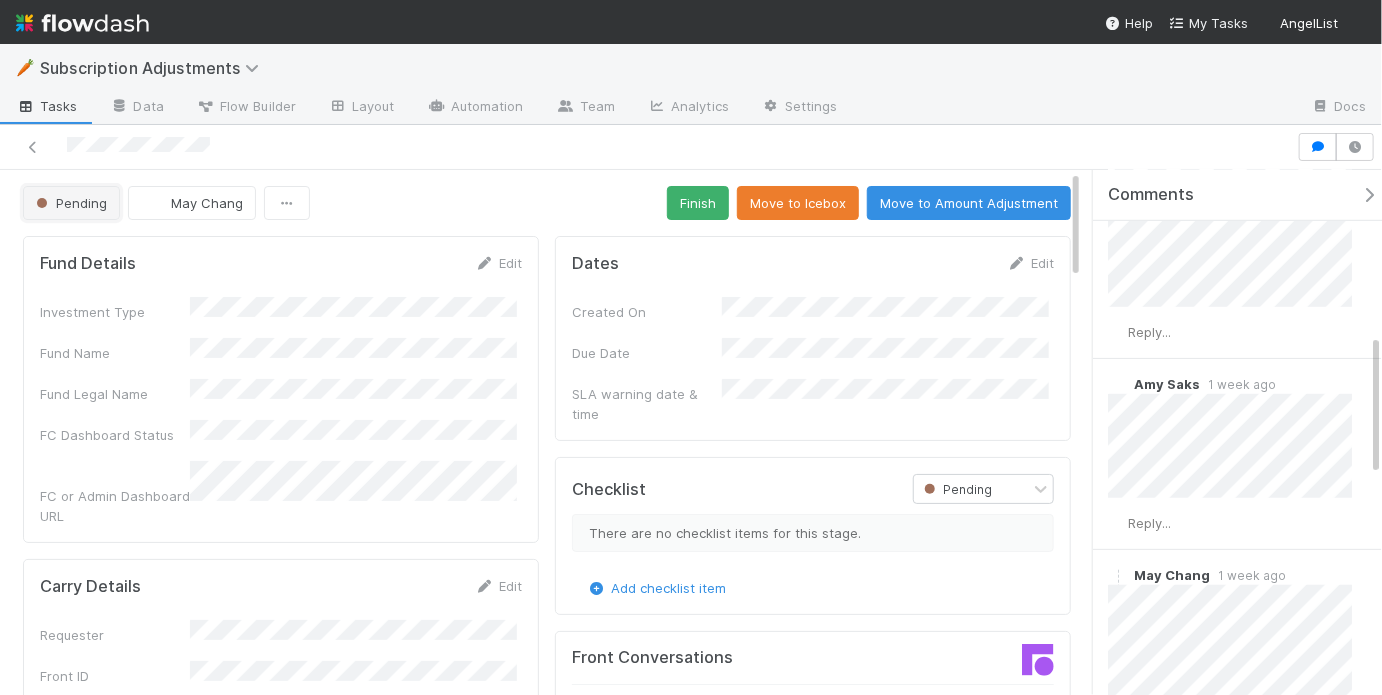 click on "Pending" at bounding box center (71, 203) 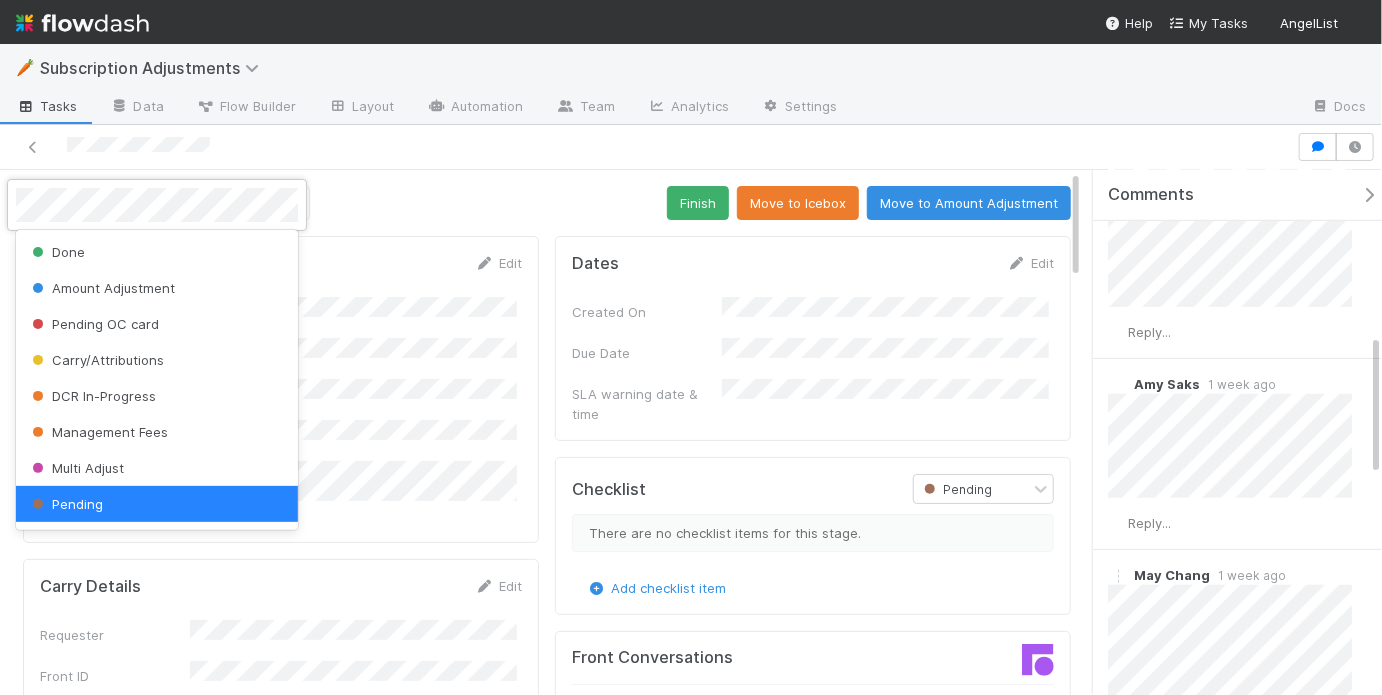 scroll, scrollTop: 4, scrollLeft: 0, axis: vertical 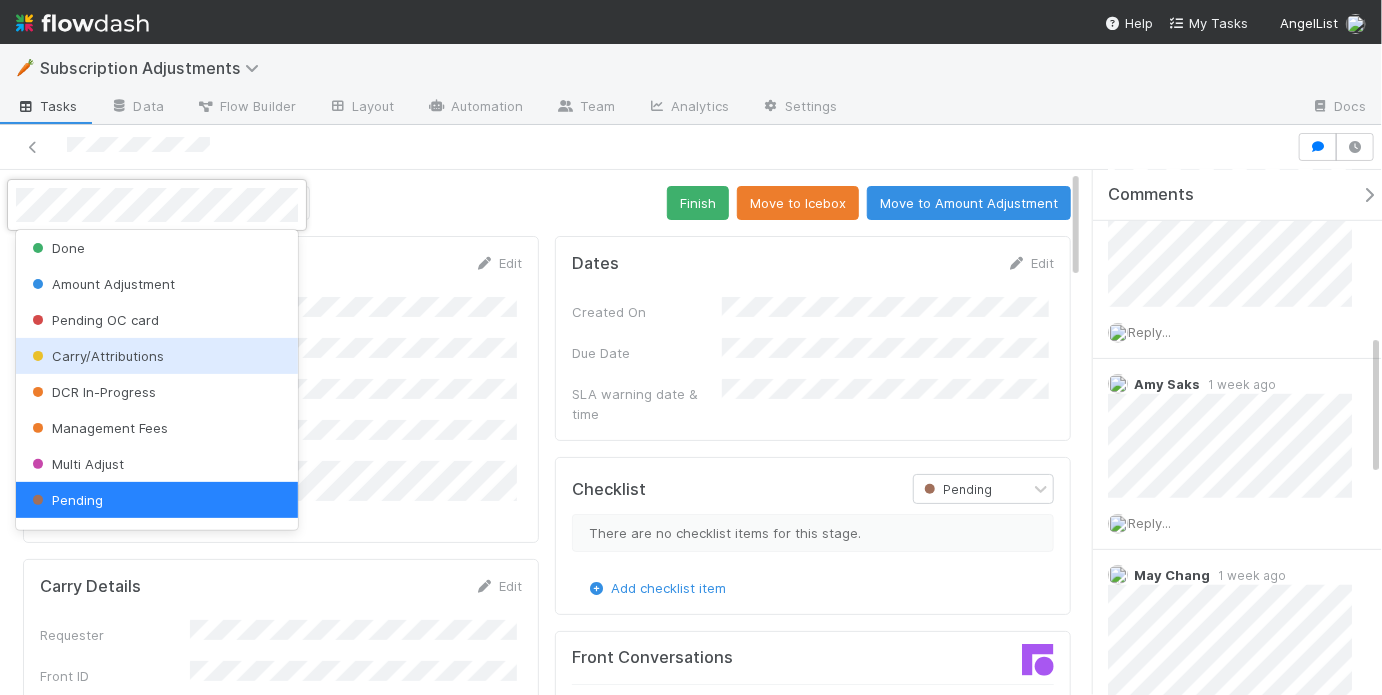 click on "Carry/Attributions" at bounding box center [96, 356] 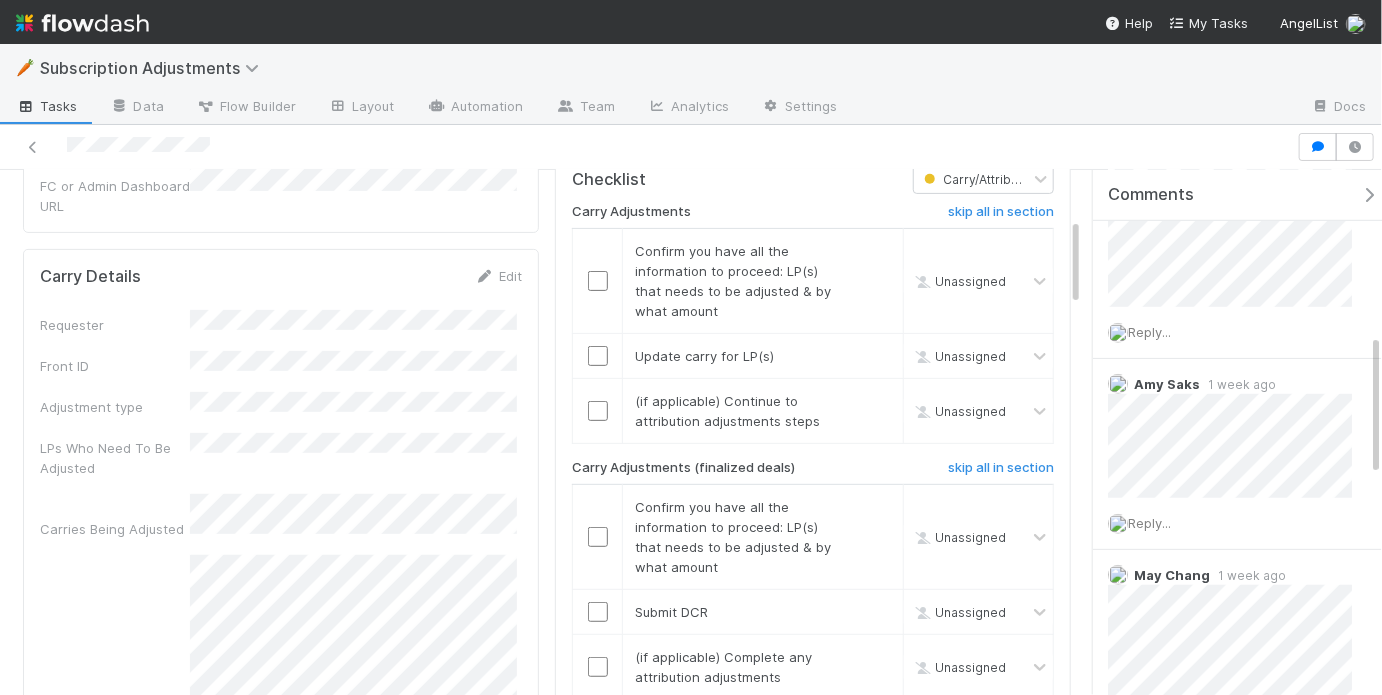 scroll, scrollTop: 311, scrollLeft: 0, axis: vertical 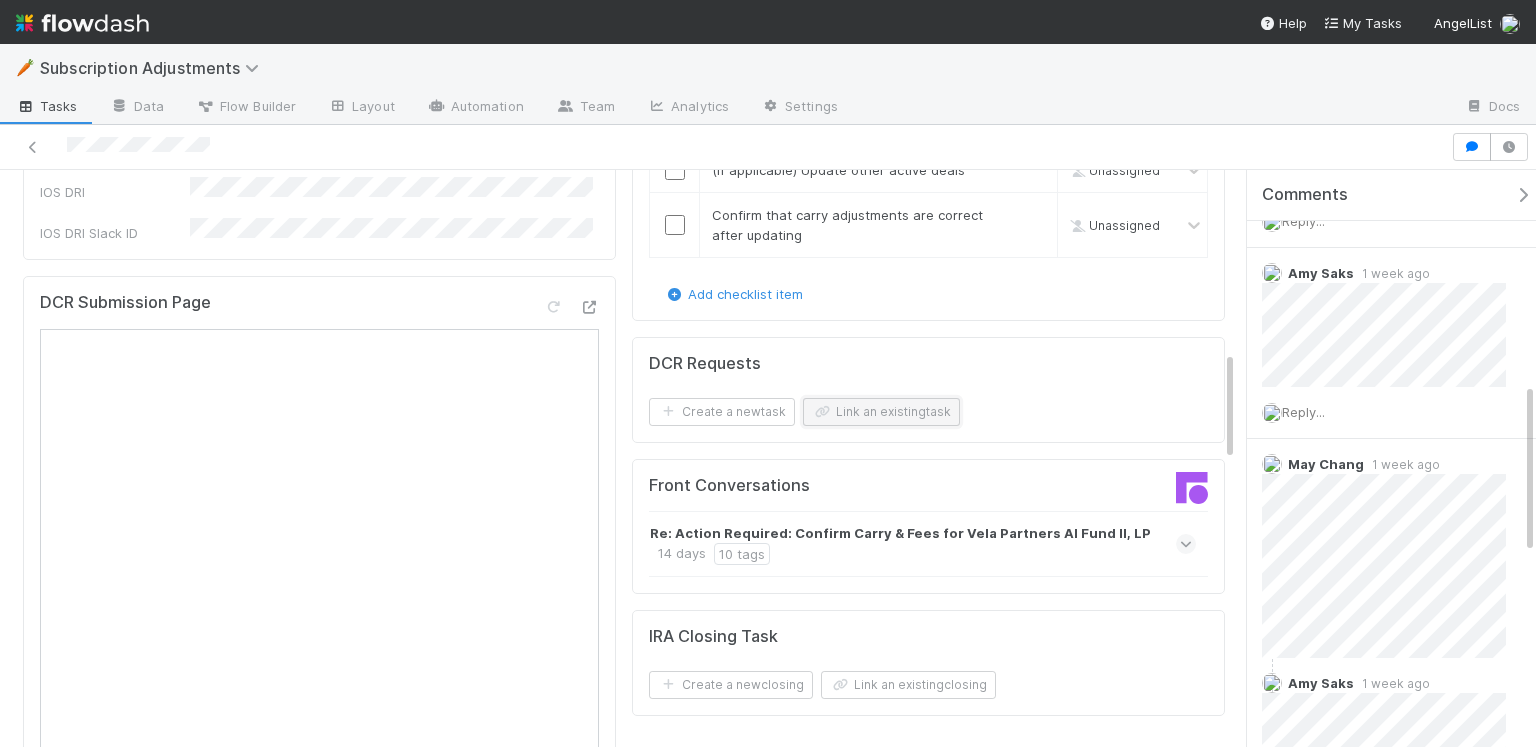 click on "Link an existing  task" at bounding box center (881, 412) 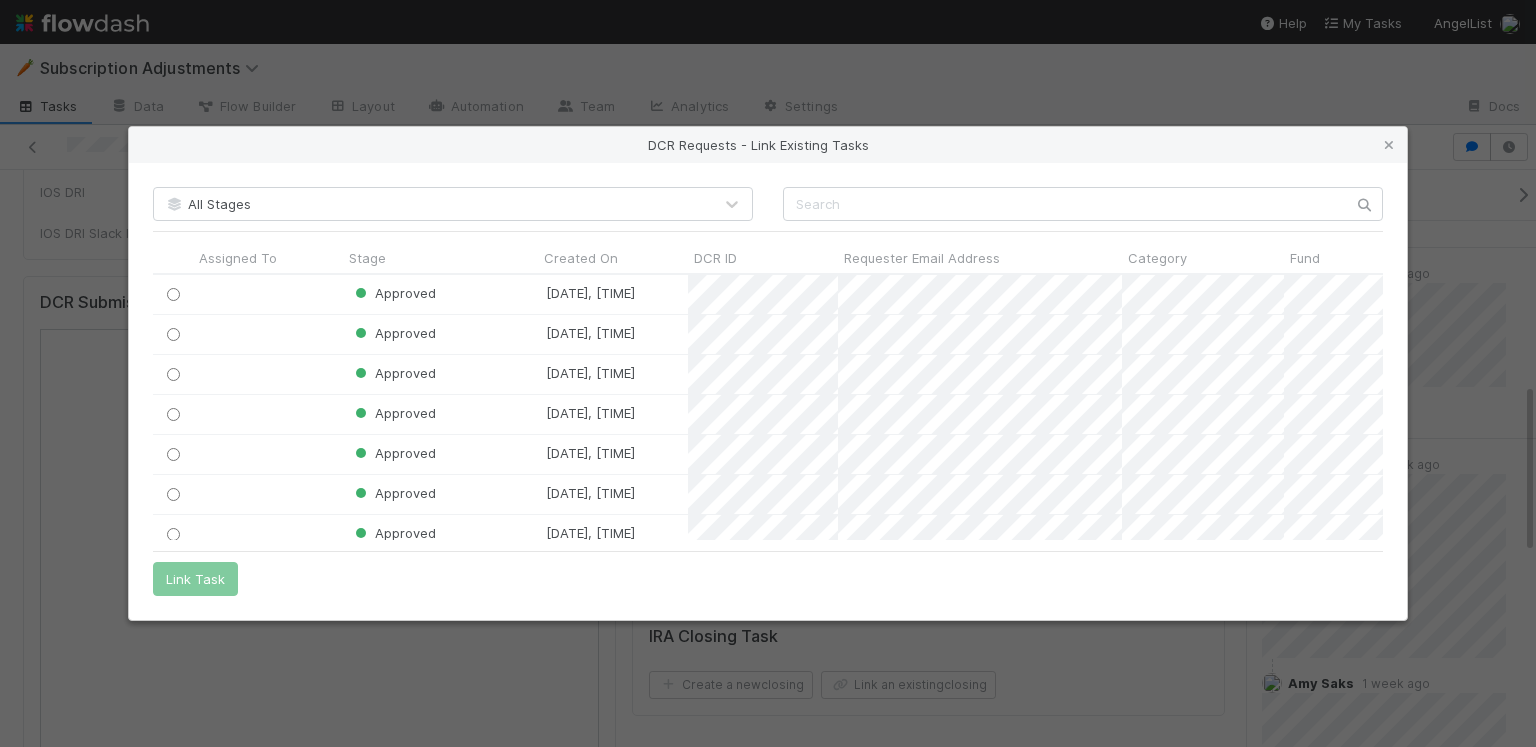 scroll, scrollTop: 12, scrollLeft: 12, axis: both 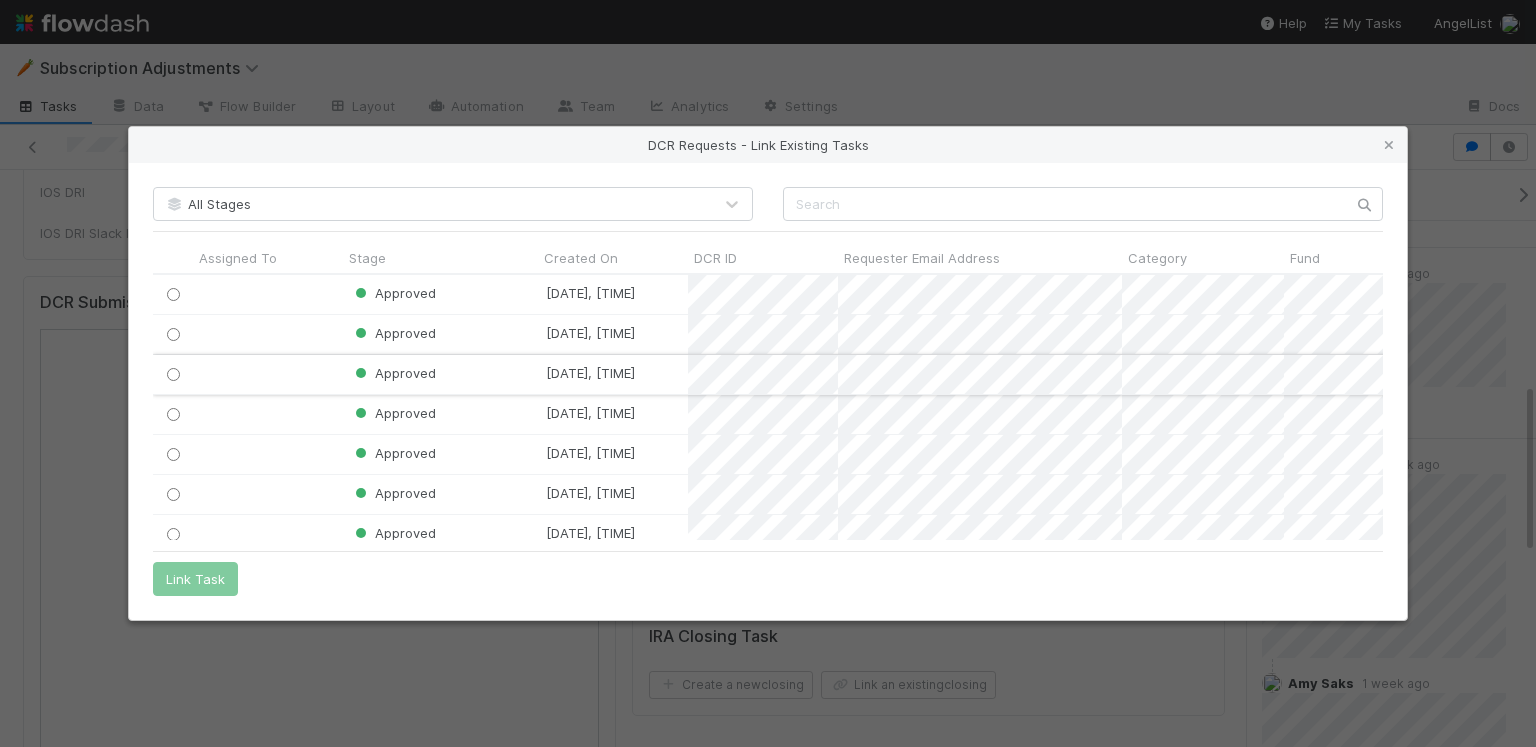 click on "Approved" at bounding box center [440, 374] 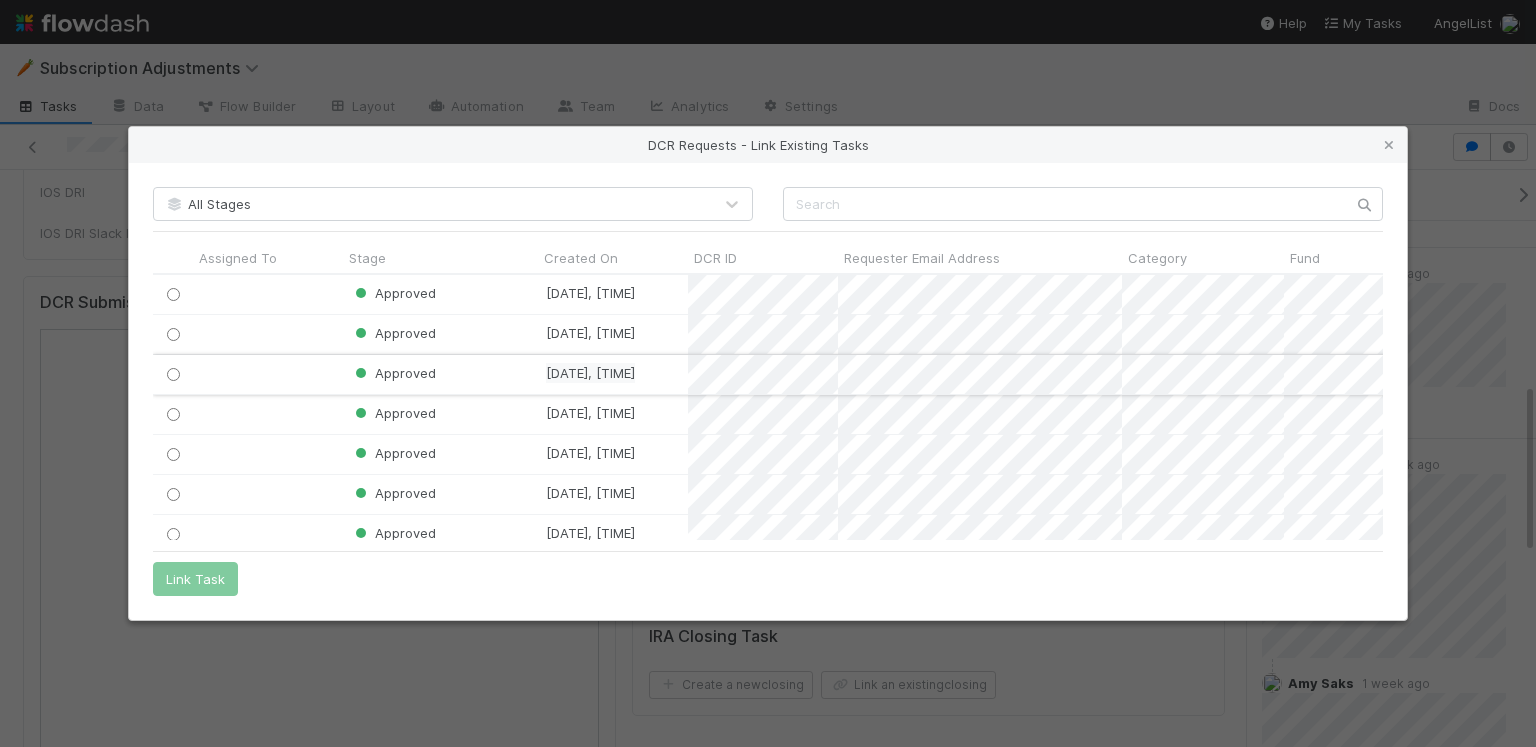 click on "8/5/25, 12:21:22 PM" at bounding box center [590, 373] 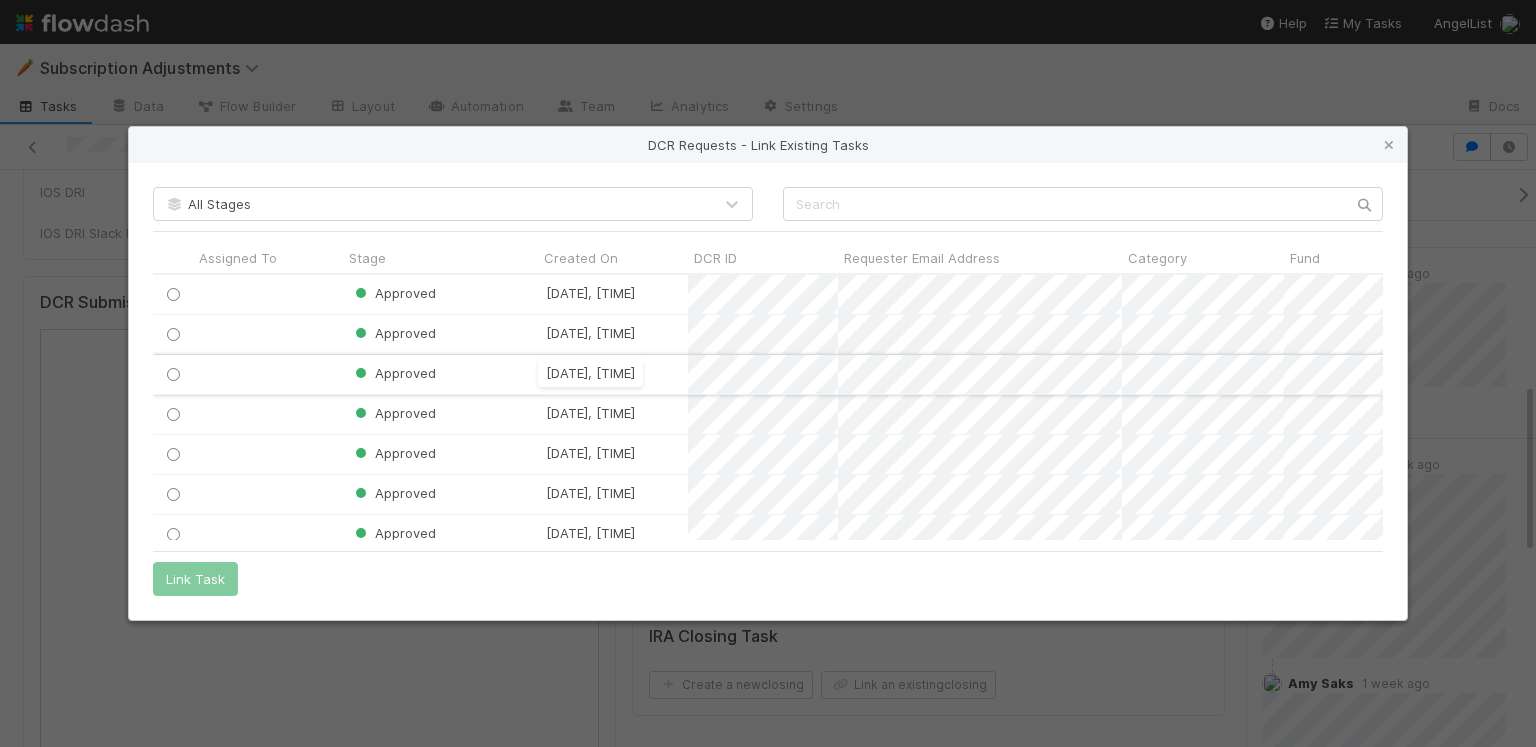click on "Approved" at bounding box center (440, 374) 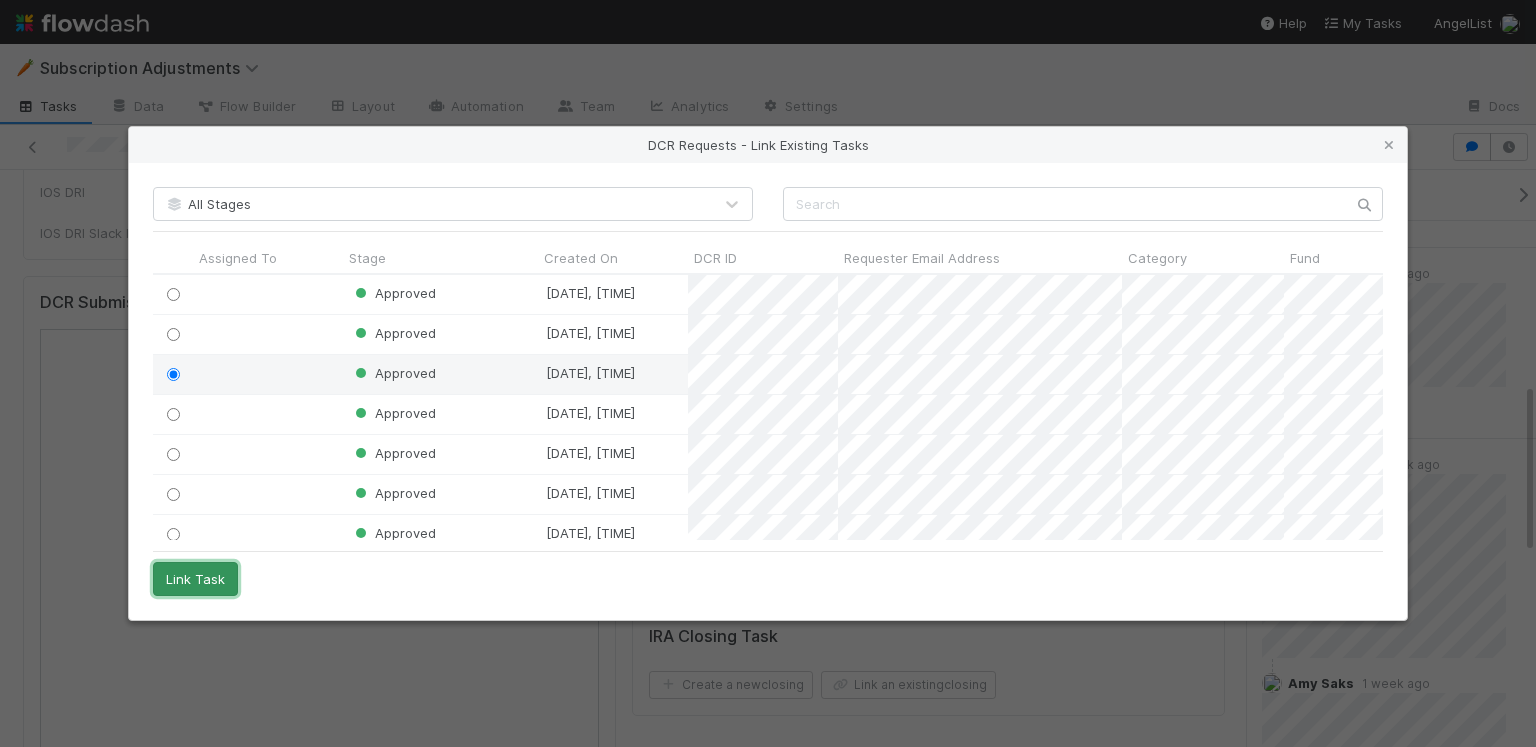 click on "Link   Task" at bounding box center (195, 579) 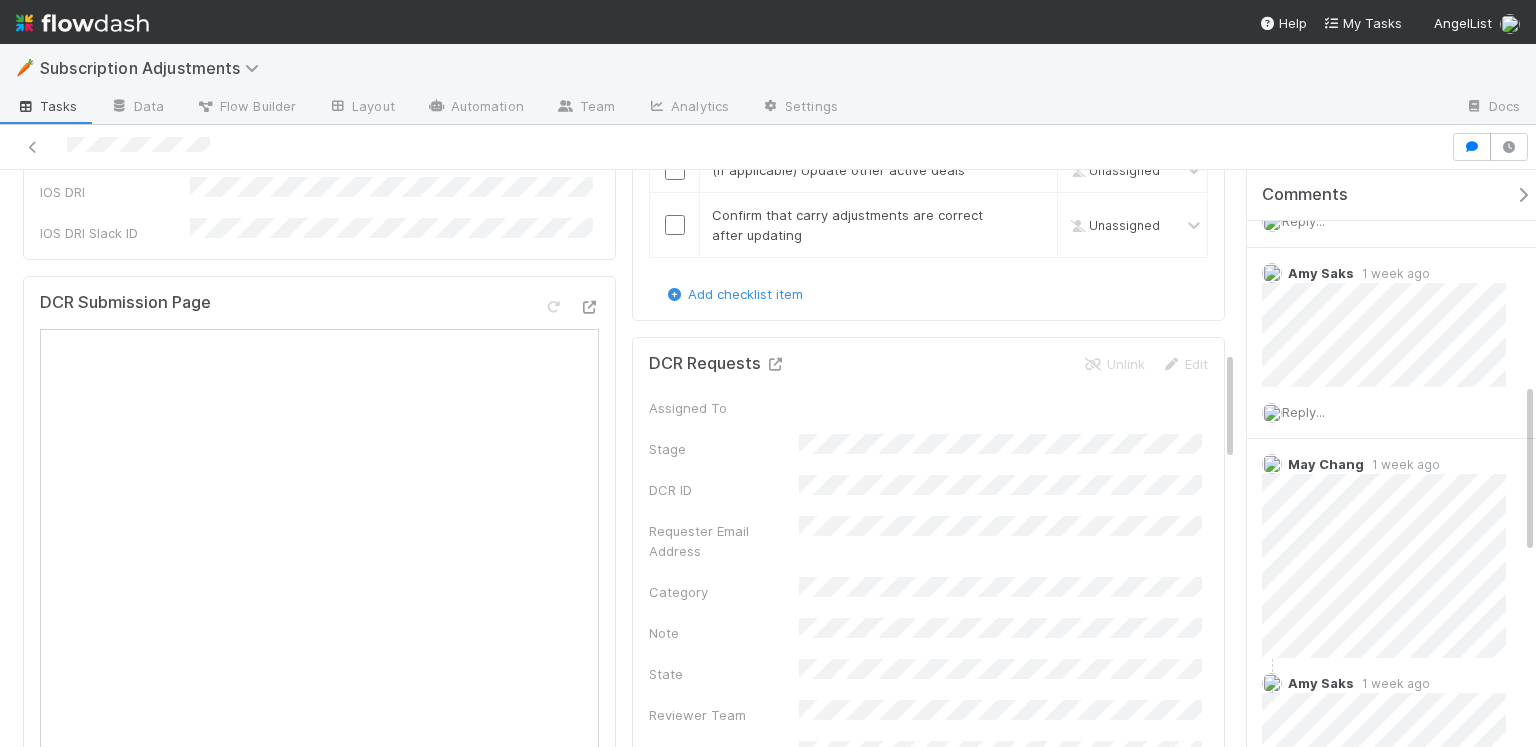 click at bounding box center (775, 364) 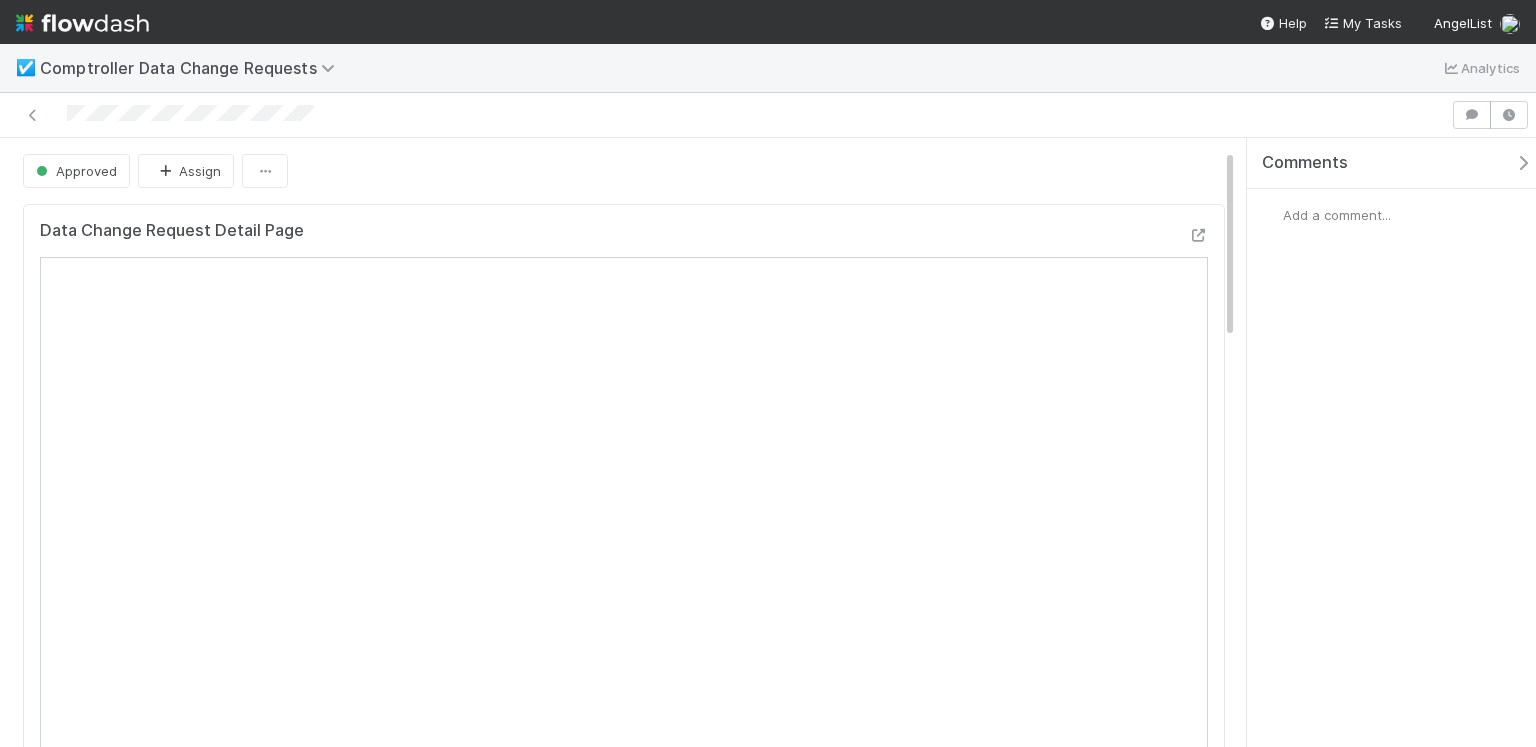 scroll, scrollTop: 0, scrollLeft: 0, axis: both 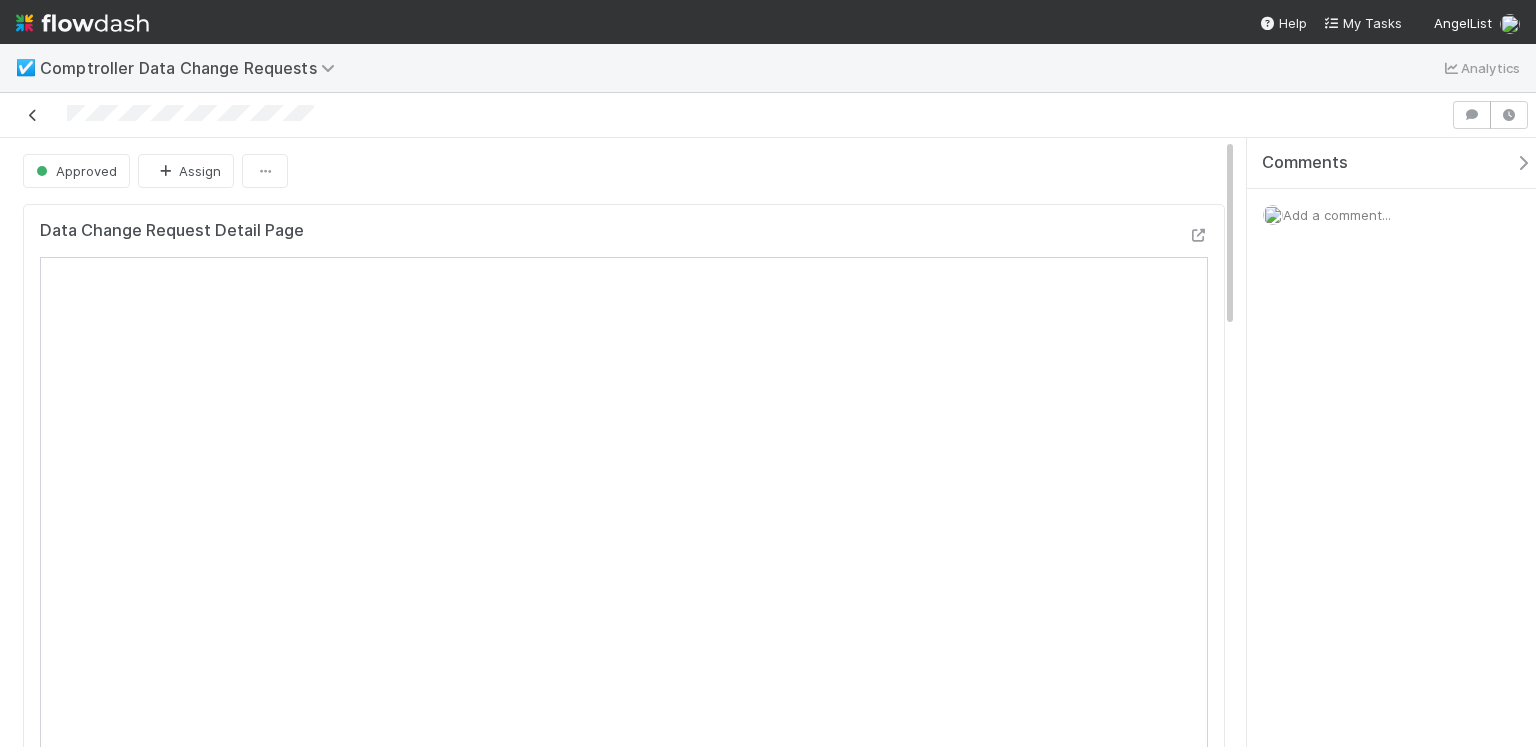 click at bounding box center (33, 115) 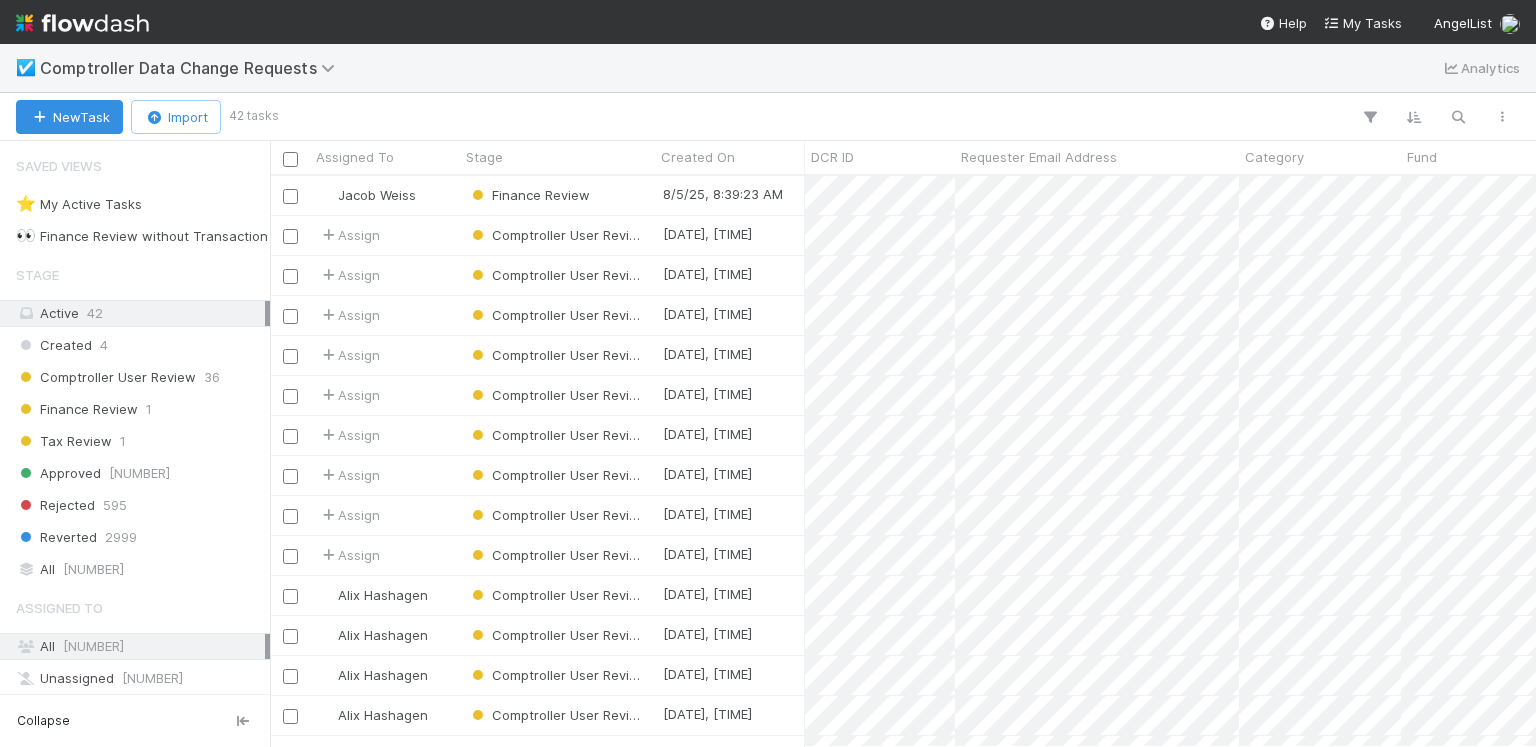 scroll, scrollTop: 12, scrollLeft: 12, axis: both 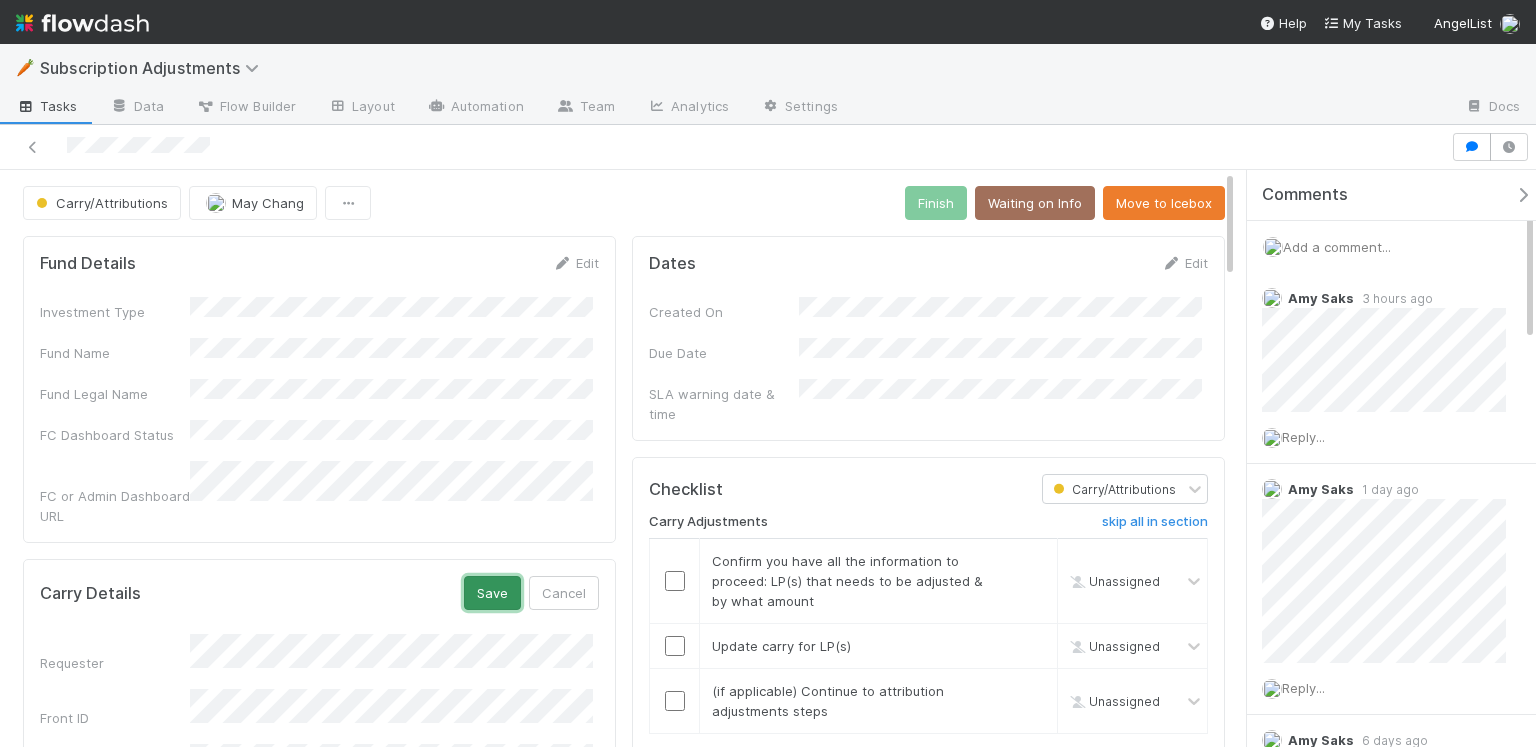 click on "Save" at bounding box center (492, 593) 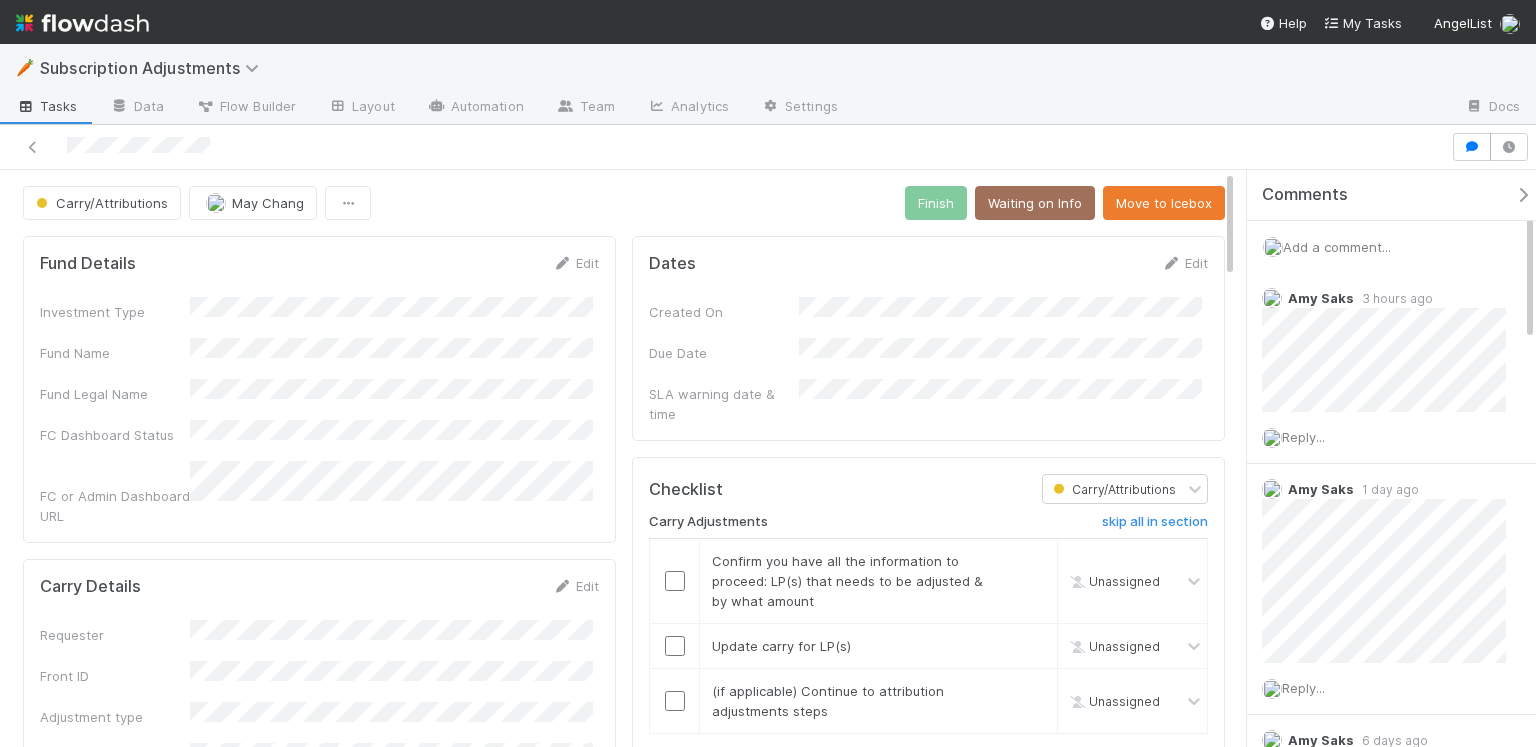 click on "Add a comment..." at bounding box center (1397, 247) 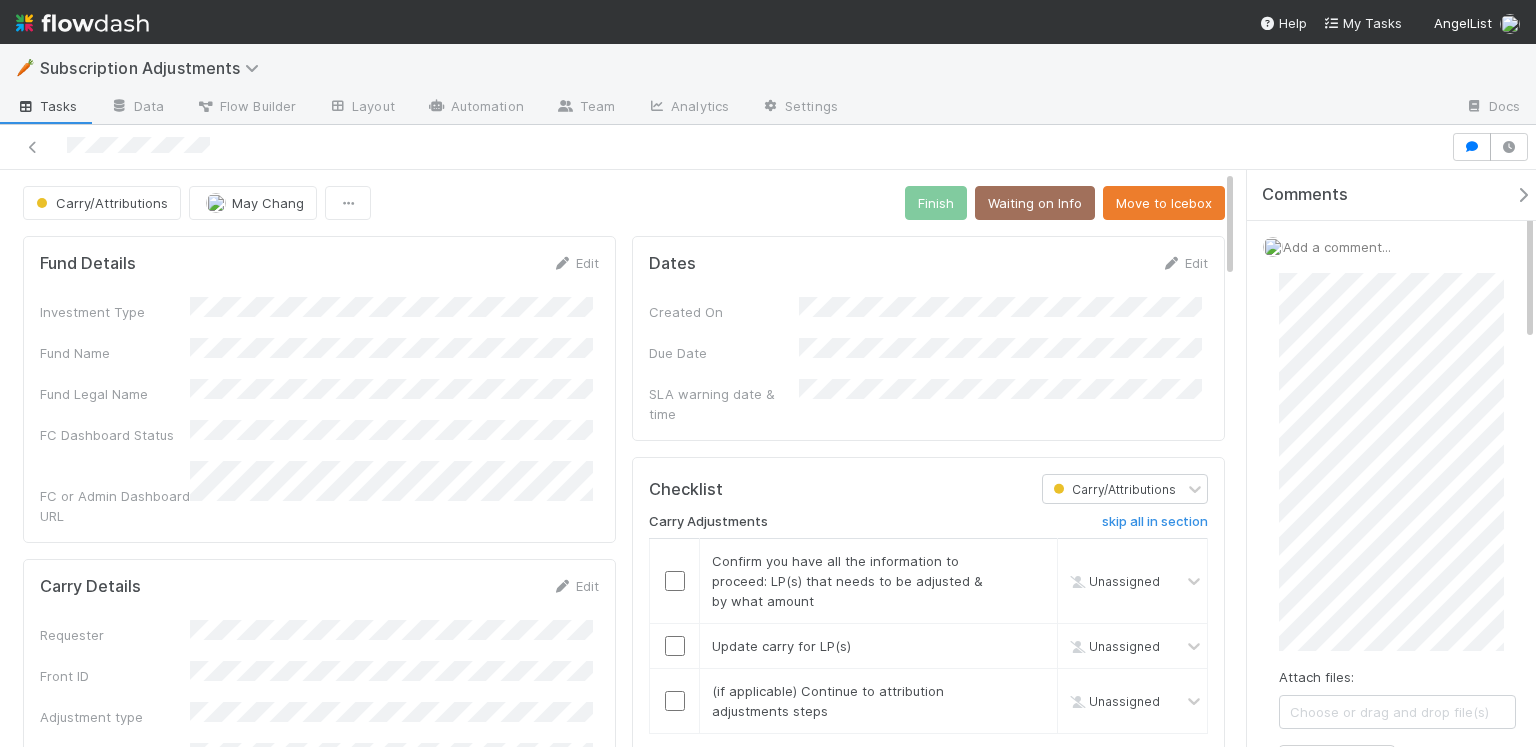 click on "Attach files: Choose or drag and drop file(s) Add Comment" at bounding box center (1397, 526) 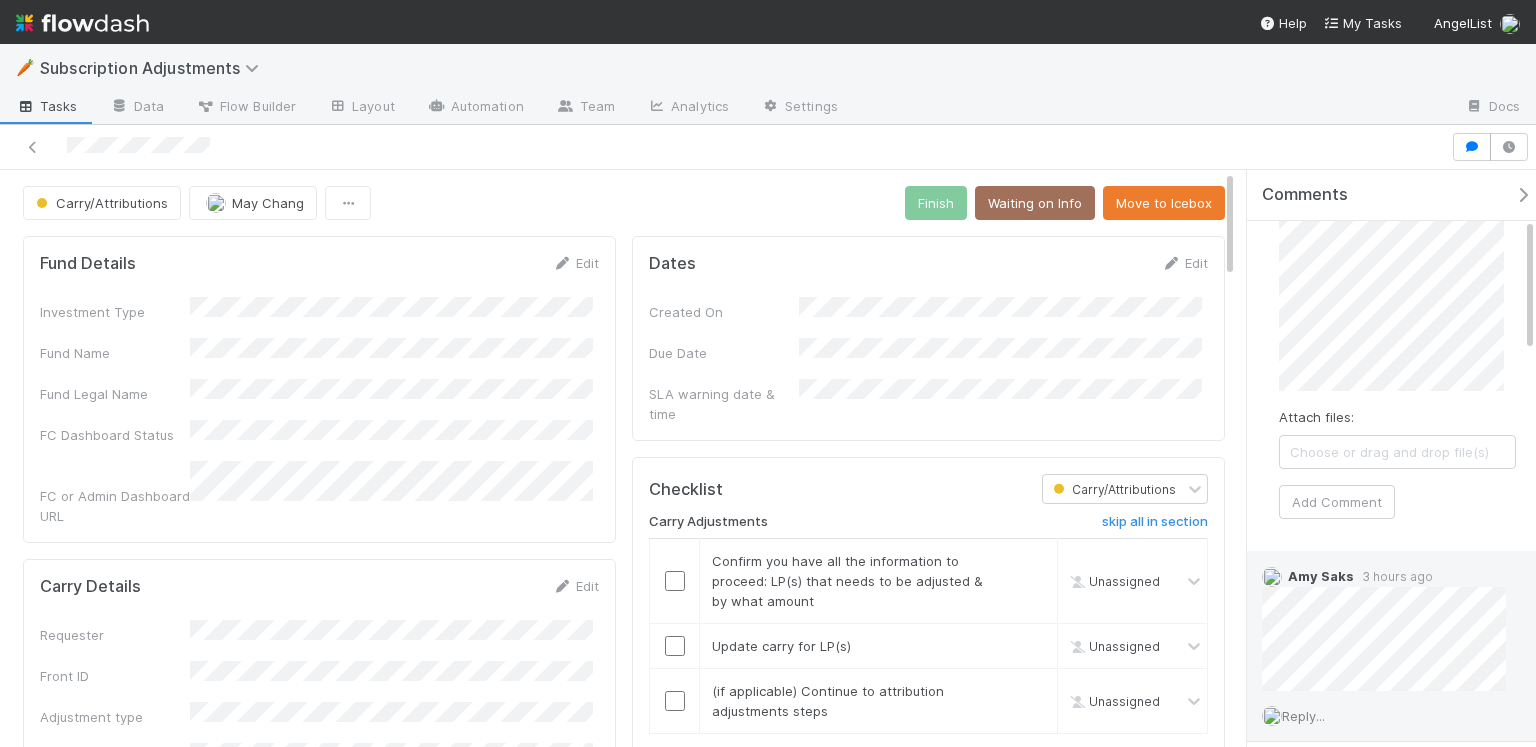 scroll, scrollTop: 272, scrollLeft: 0, axis: vertical 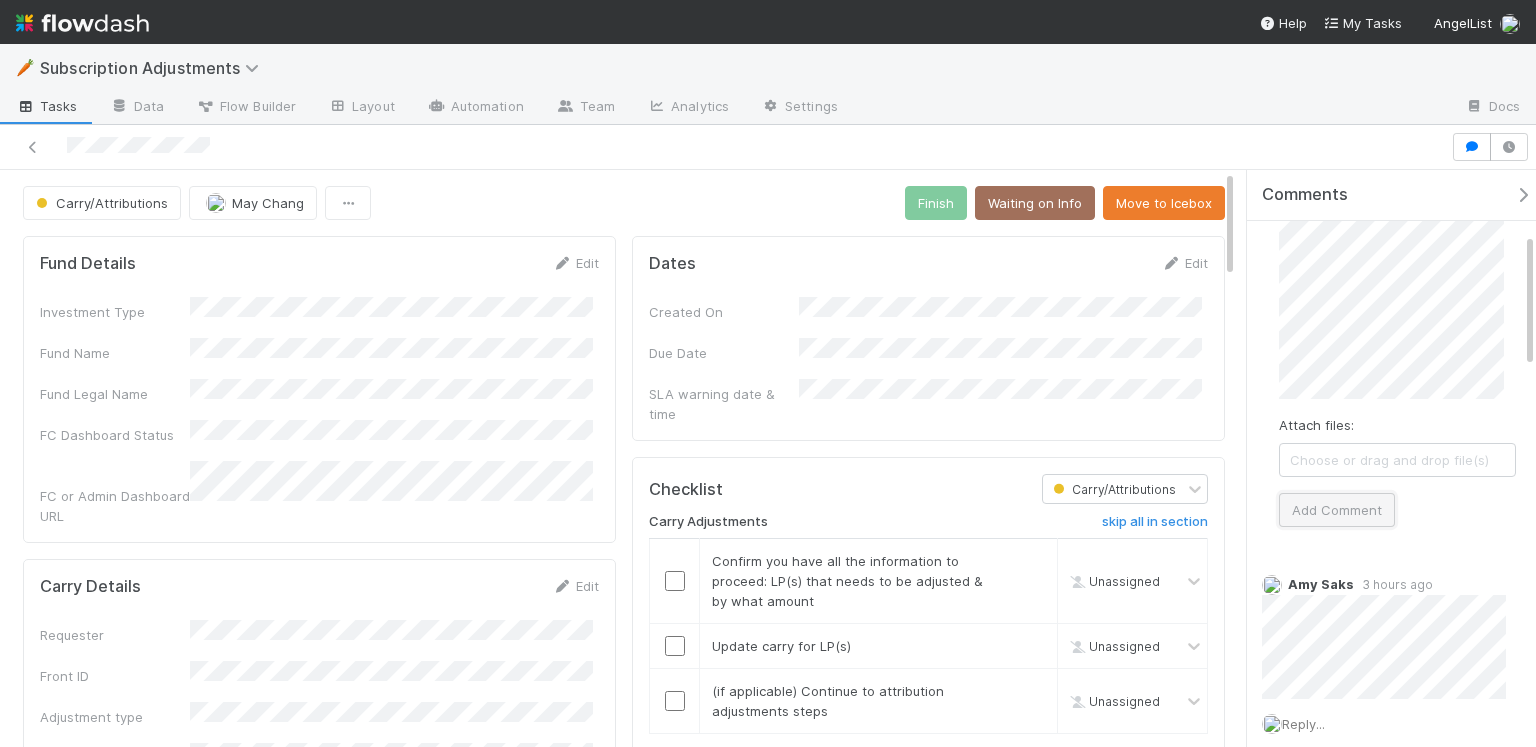 click on "Add Comment" at bounding box center (1337, 510) 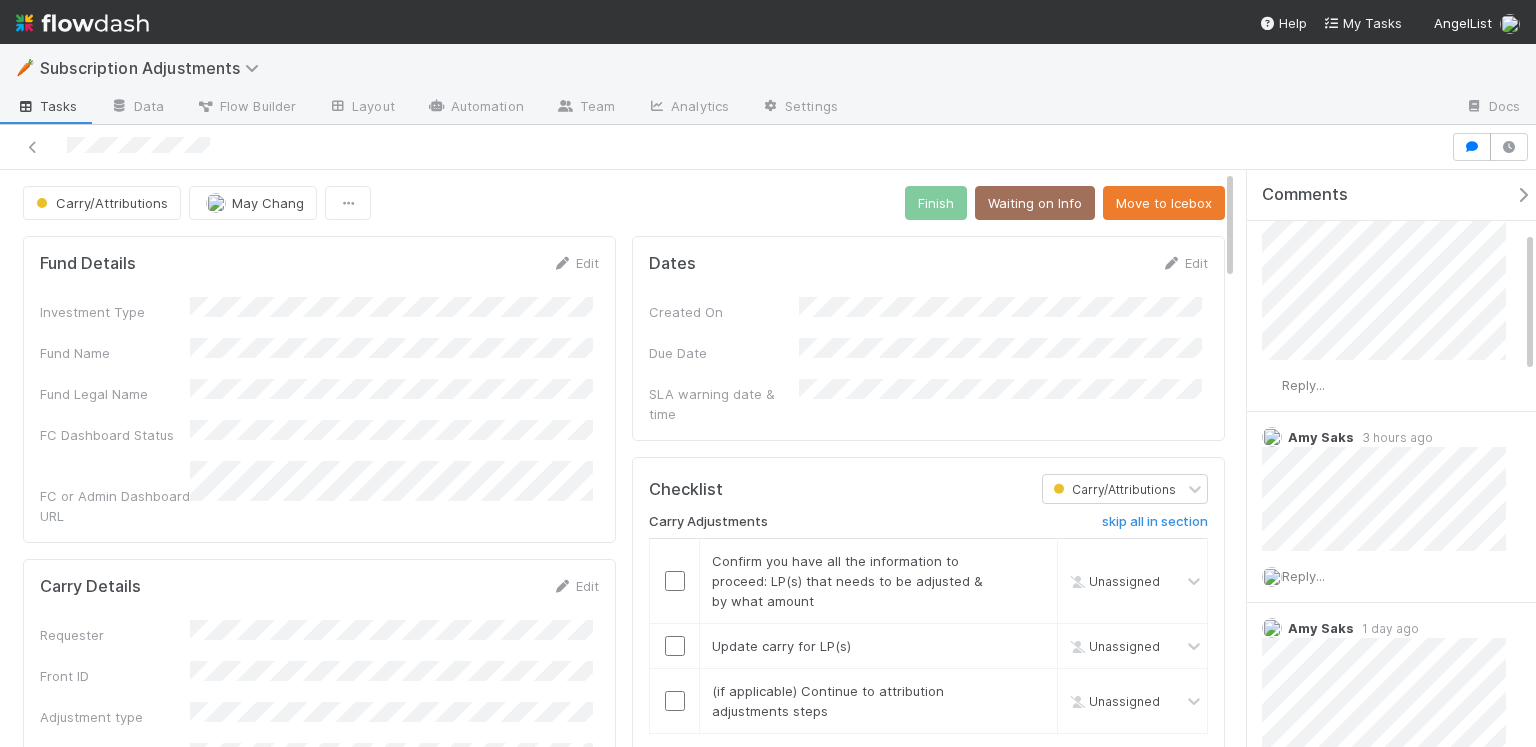 scroll, scrollTop: 0, scrollLeft: 0, axis: both 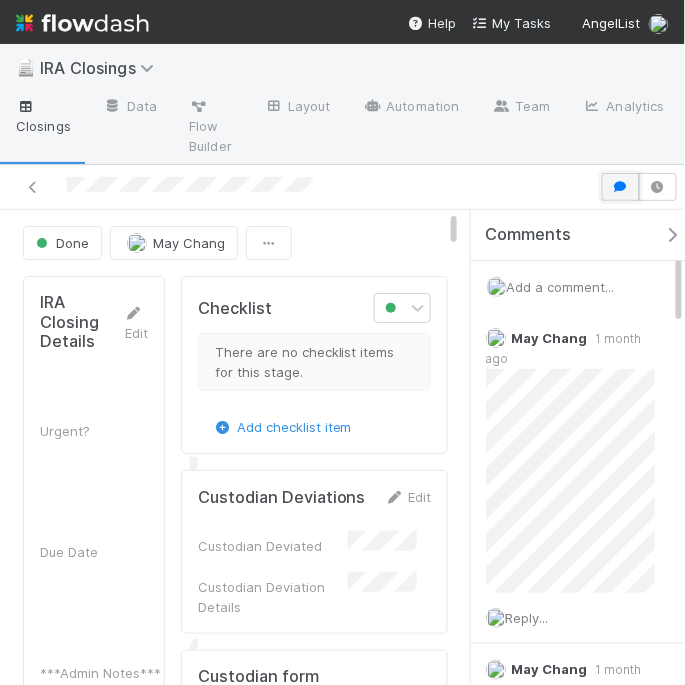 click at bounding box center (621, 187) 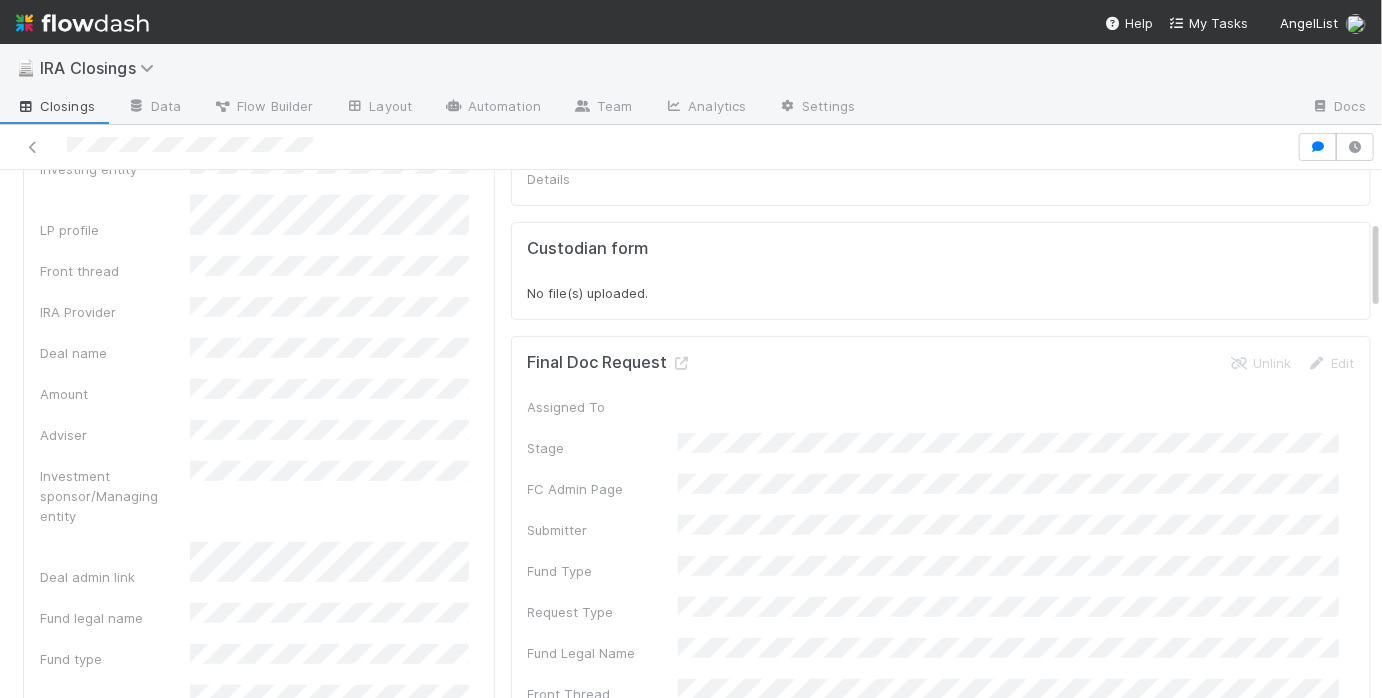 scroll, scrollTop: 546, scrollLeft: 0, axis: vertical 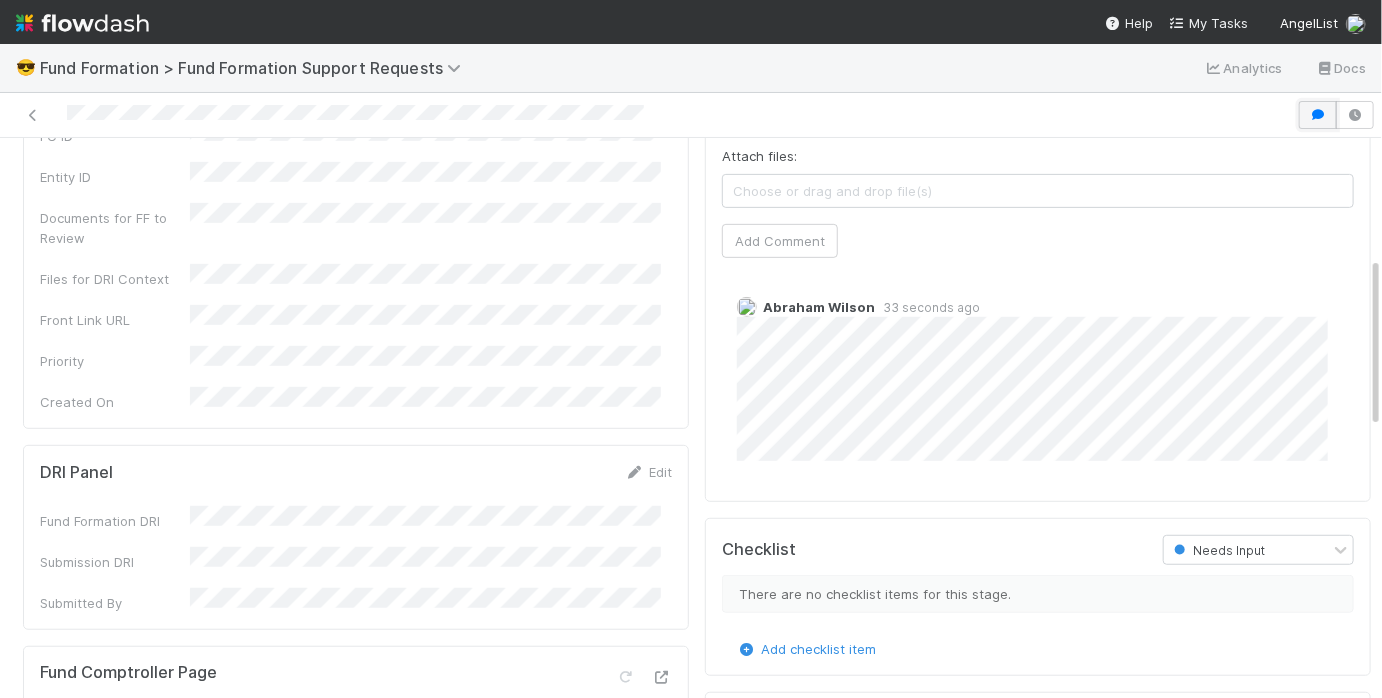 click at bounding box center (1318, 115) 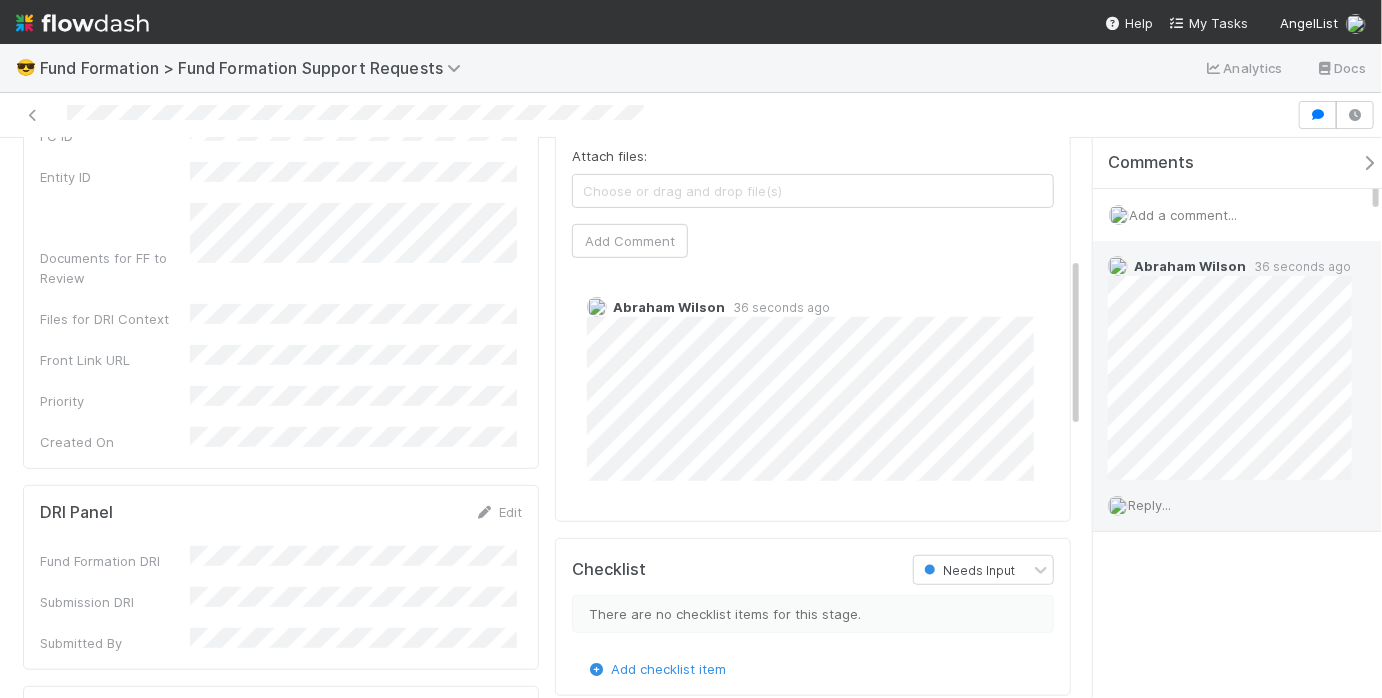 click on "Reply..." at bounding box center [1236, 505] 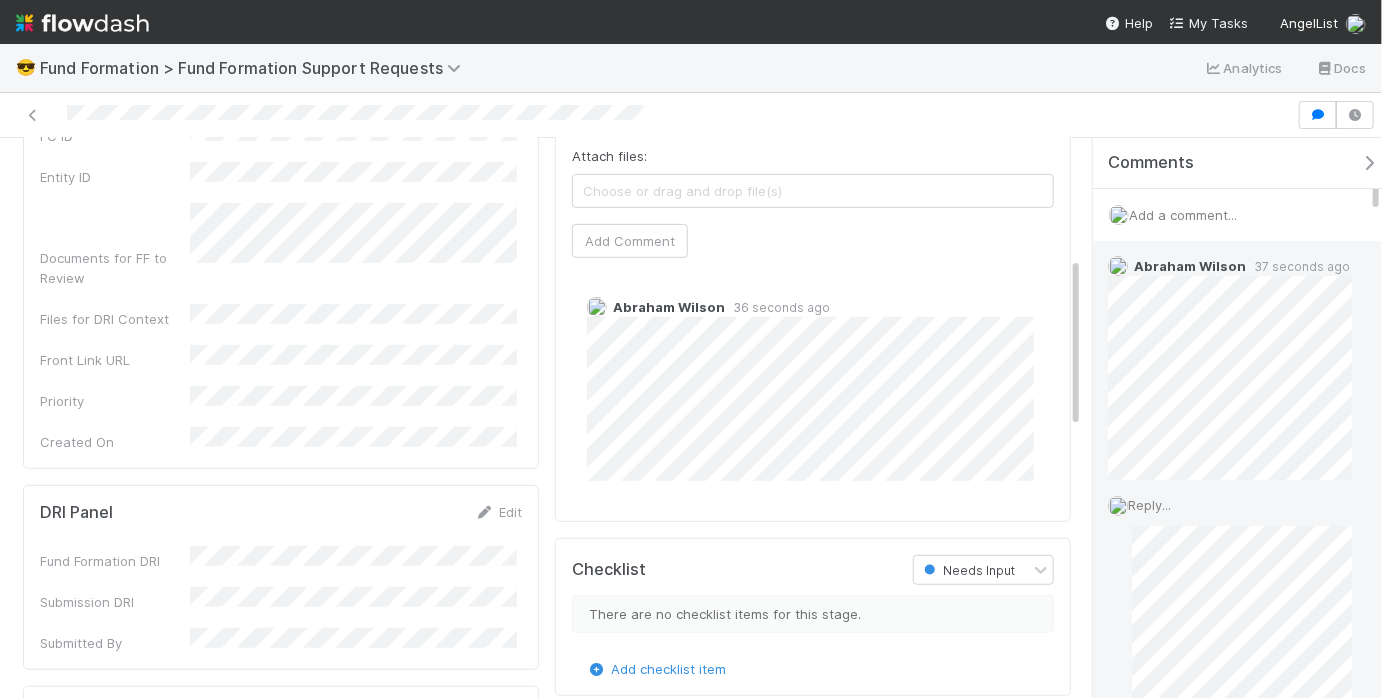 scroll, scrollTop: 19, scrollLeft: 0, axis: vertical 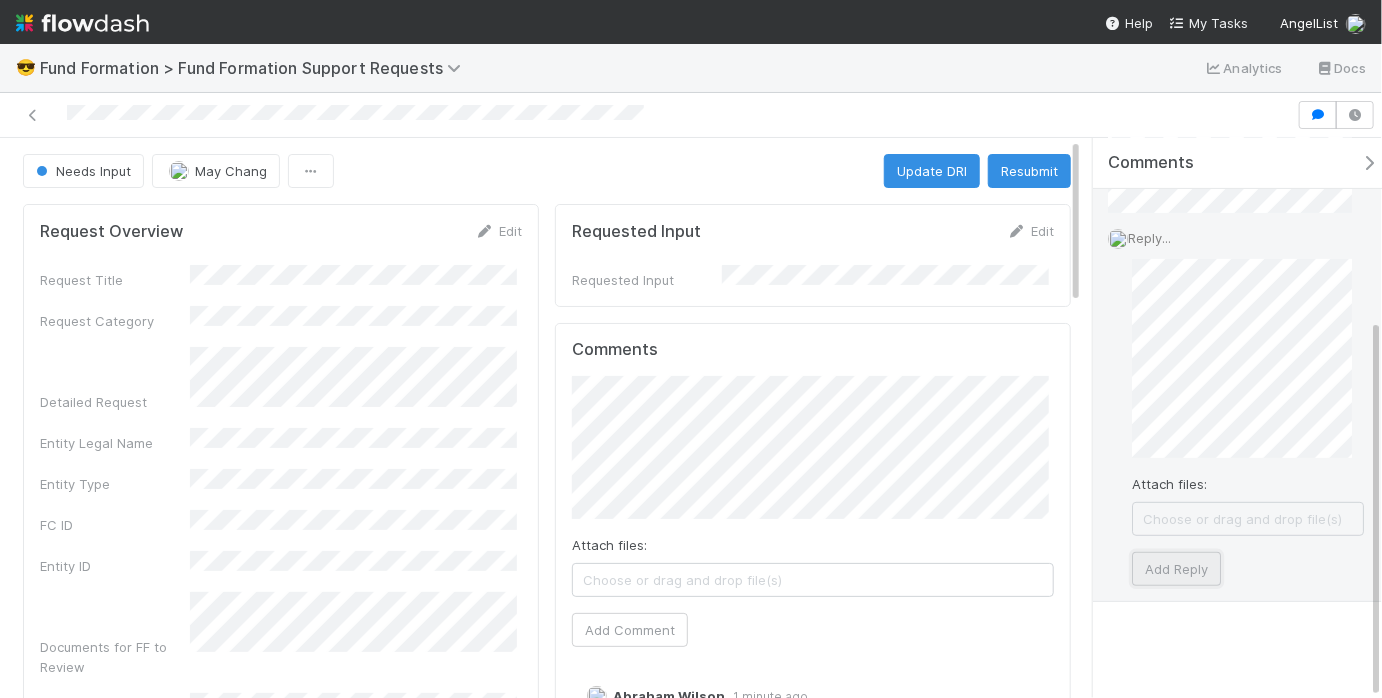 click on "Add Reply" at bounding box center (1176, 569) 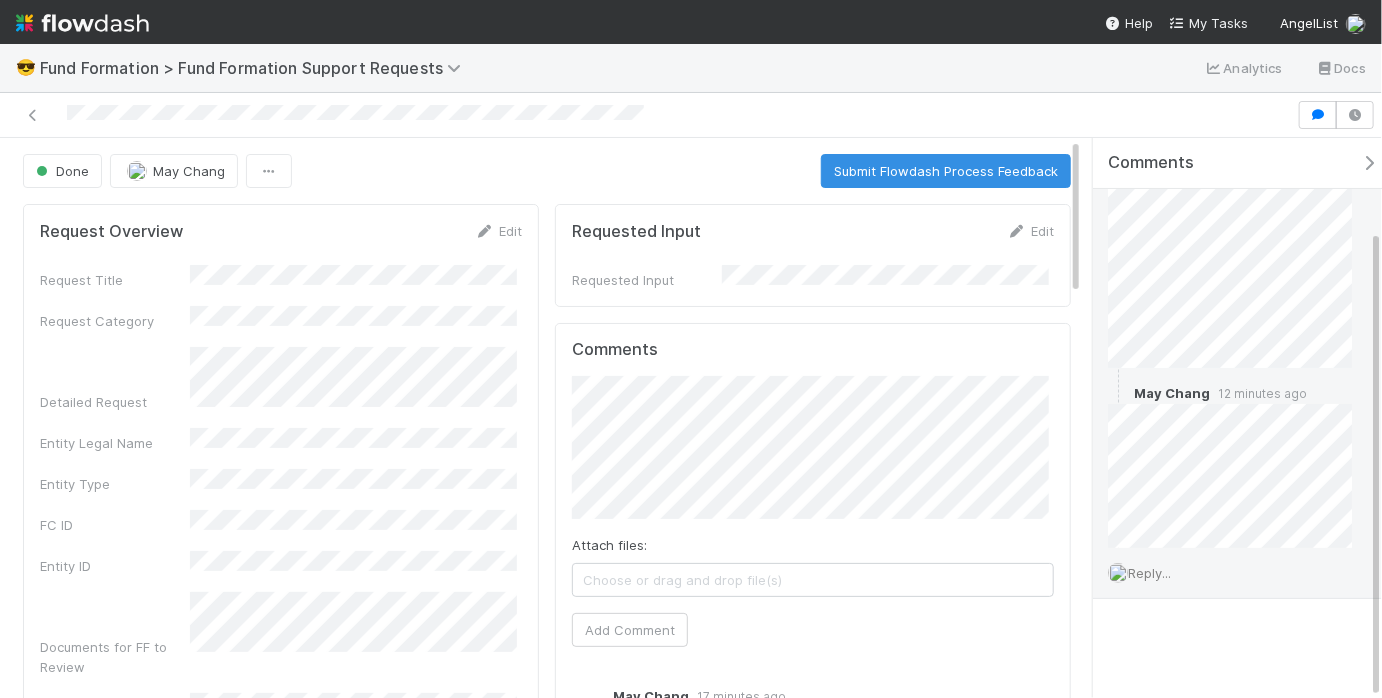 scroll, scrollTop: 110, scrollLeft: 0, axis: vertical 